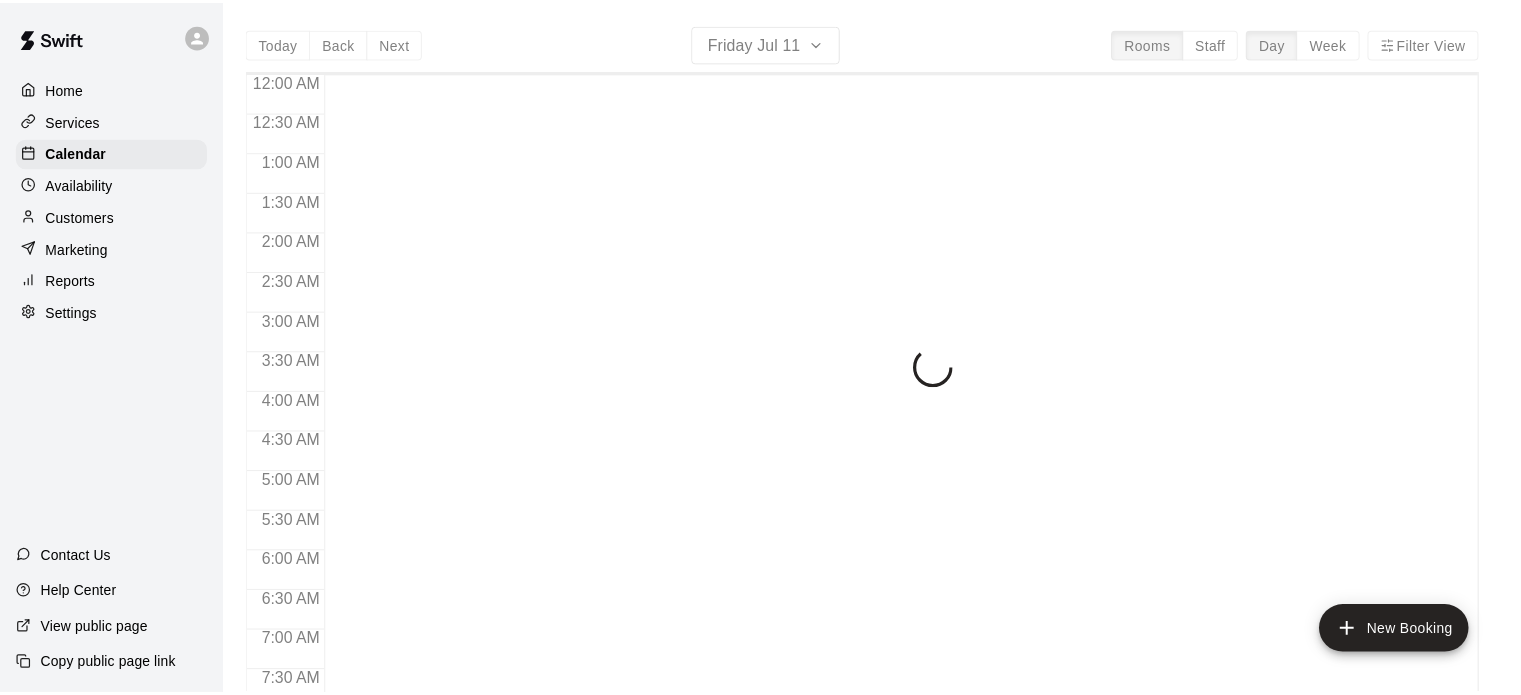 scroll, scrollTop: 0, scrollLeft: 0, axis: both 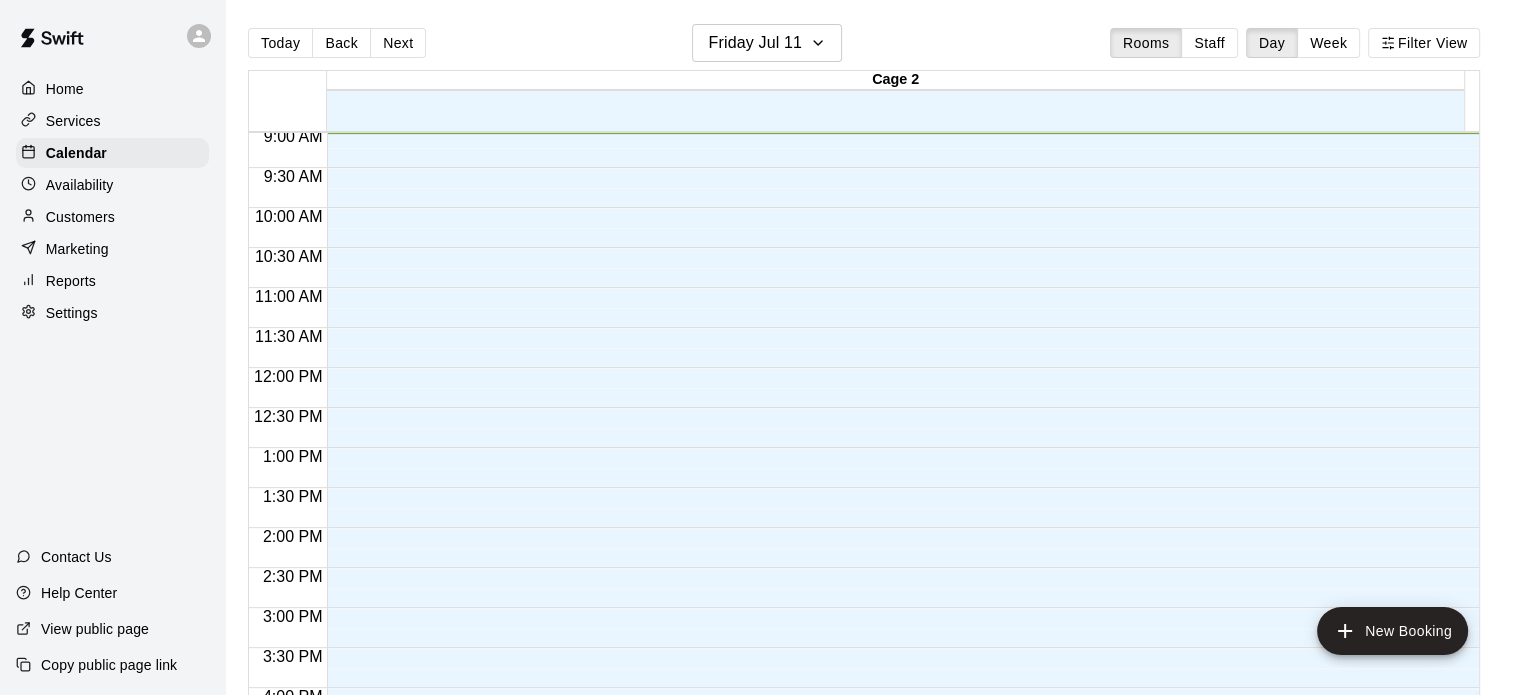 click on "Settings" at bounding box center [72, 313] 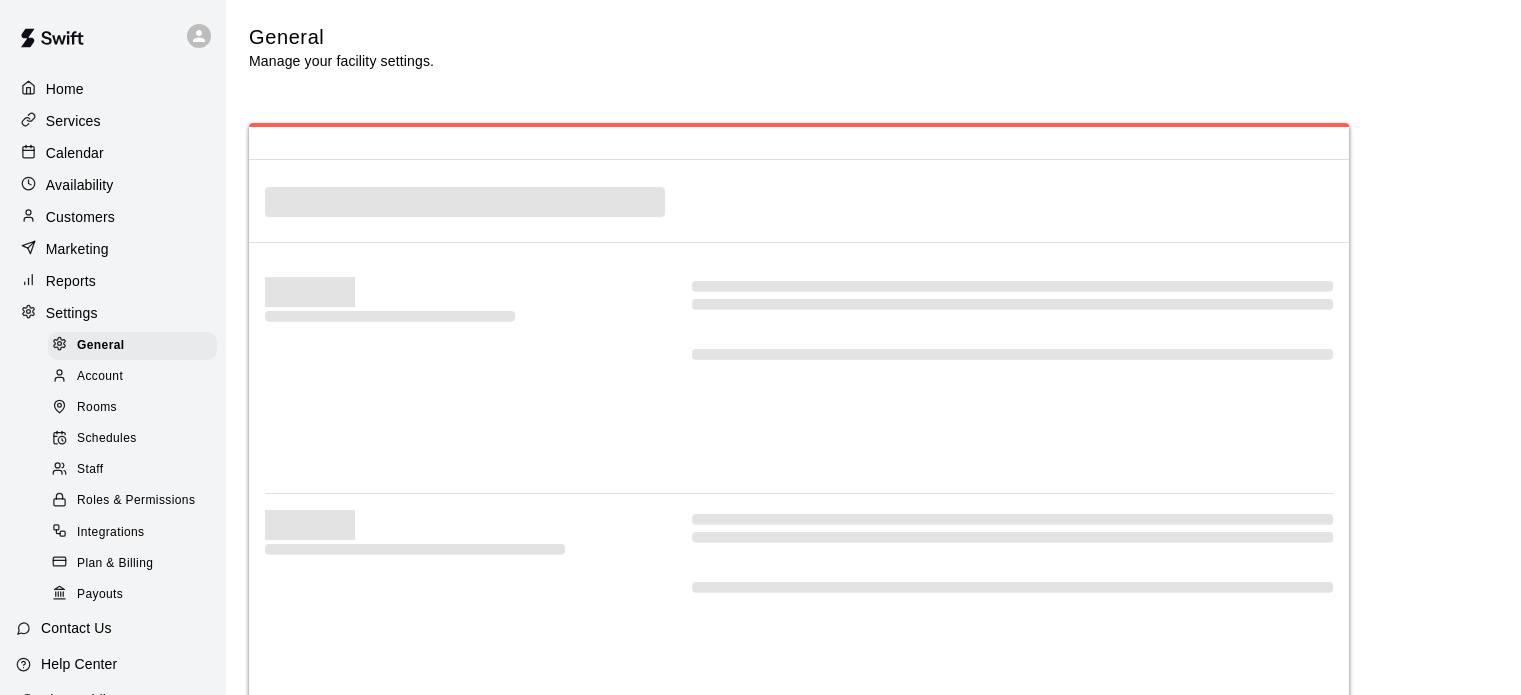 select on "**" 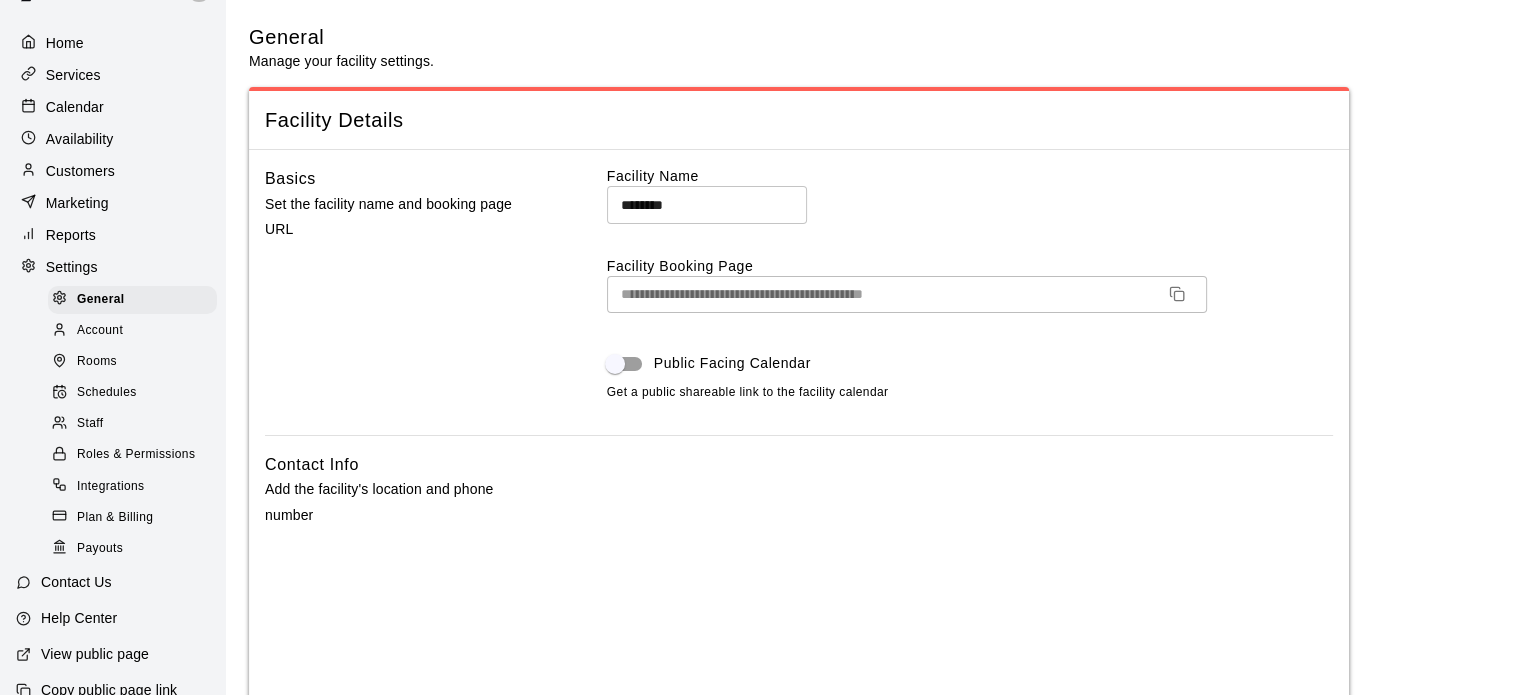scroll, scrollTop: 99, scrollLeft: 0, axis: vertical 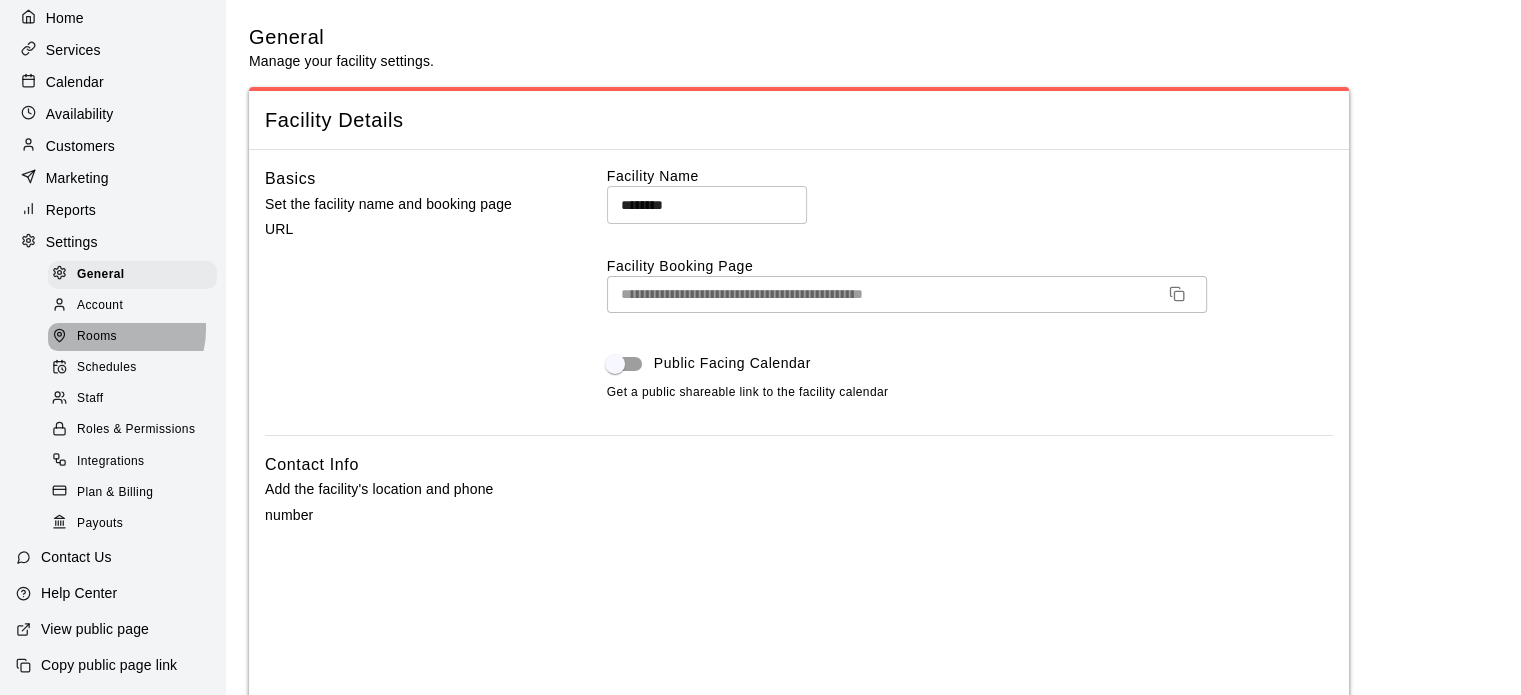click on "Rooms" at bounding box center [97, 337] 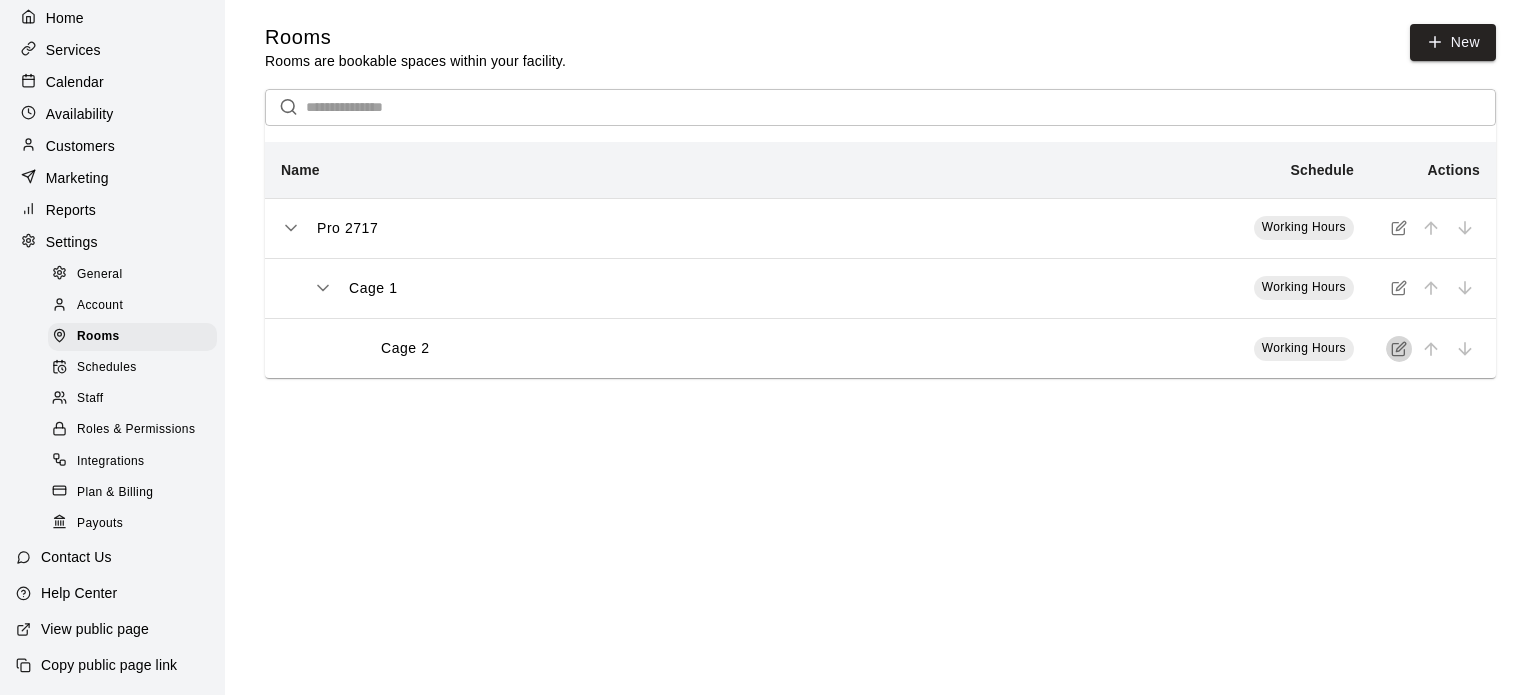 click 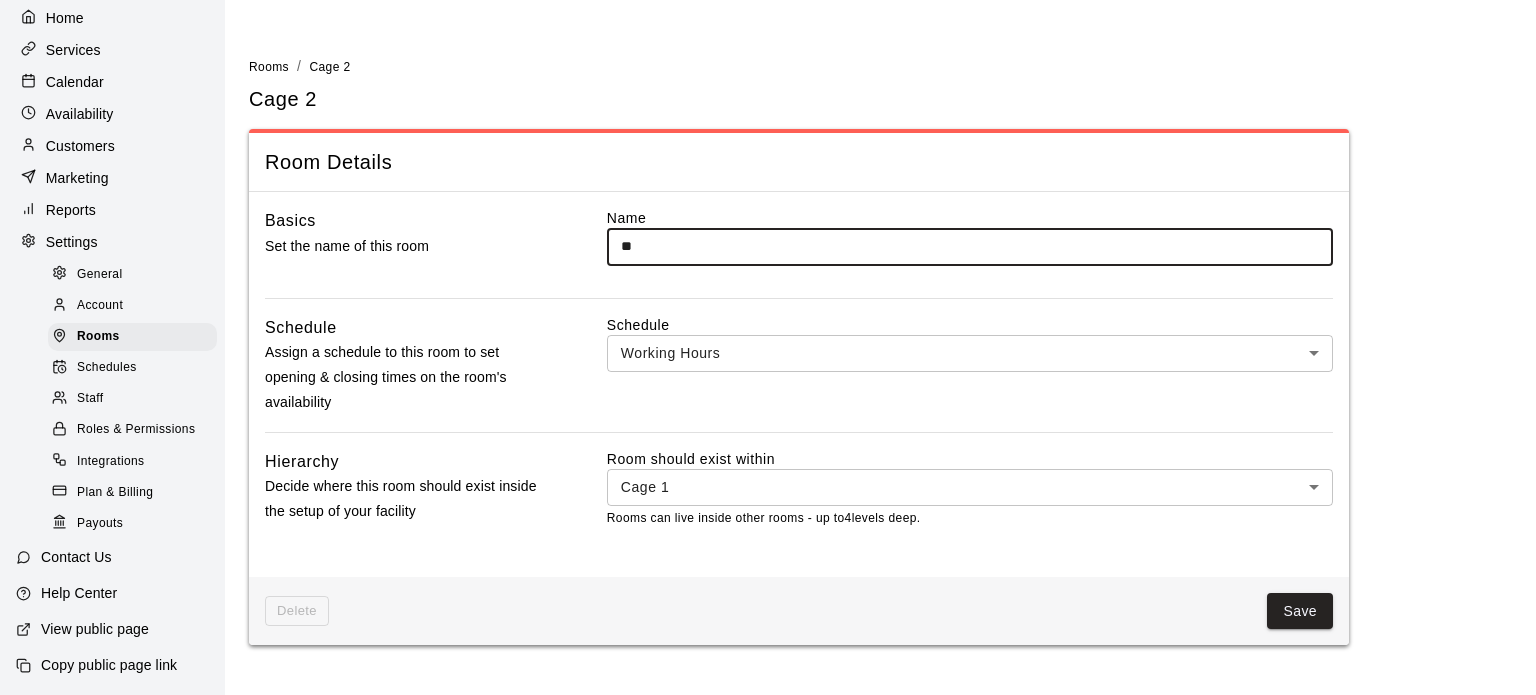type on "*" 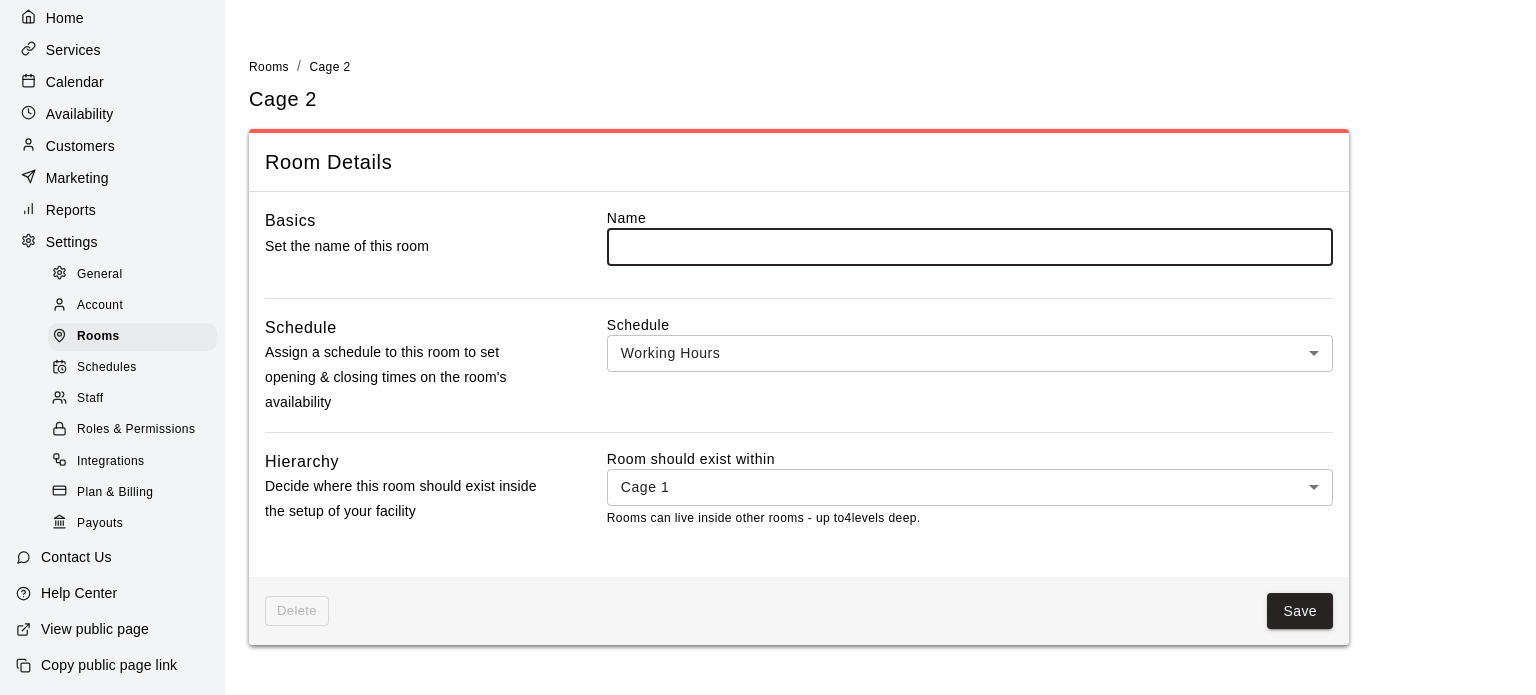 type 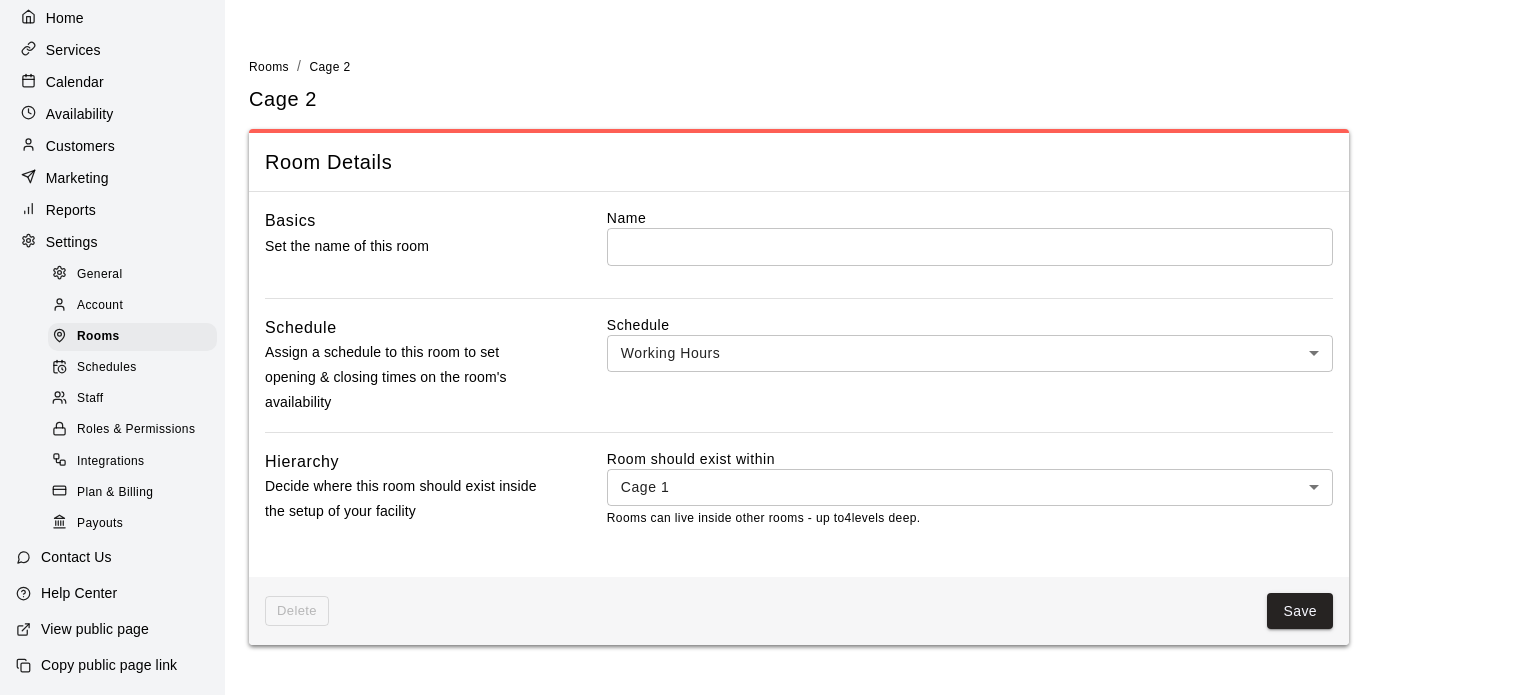 click on "Room should exist within" at bounding box center [970, 459] 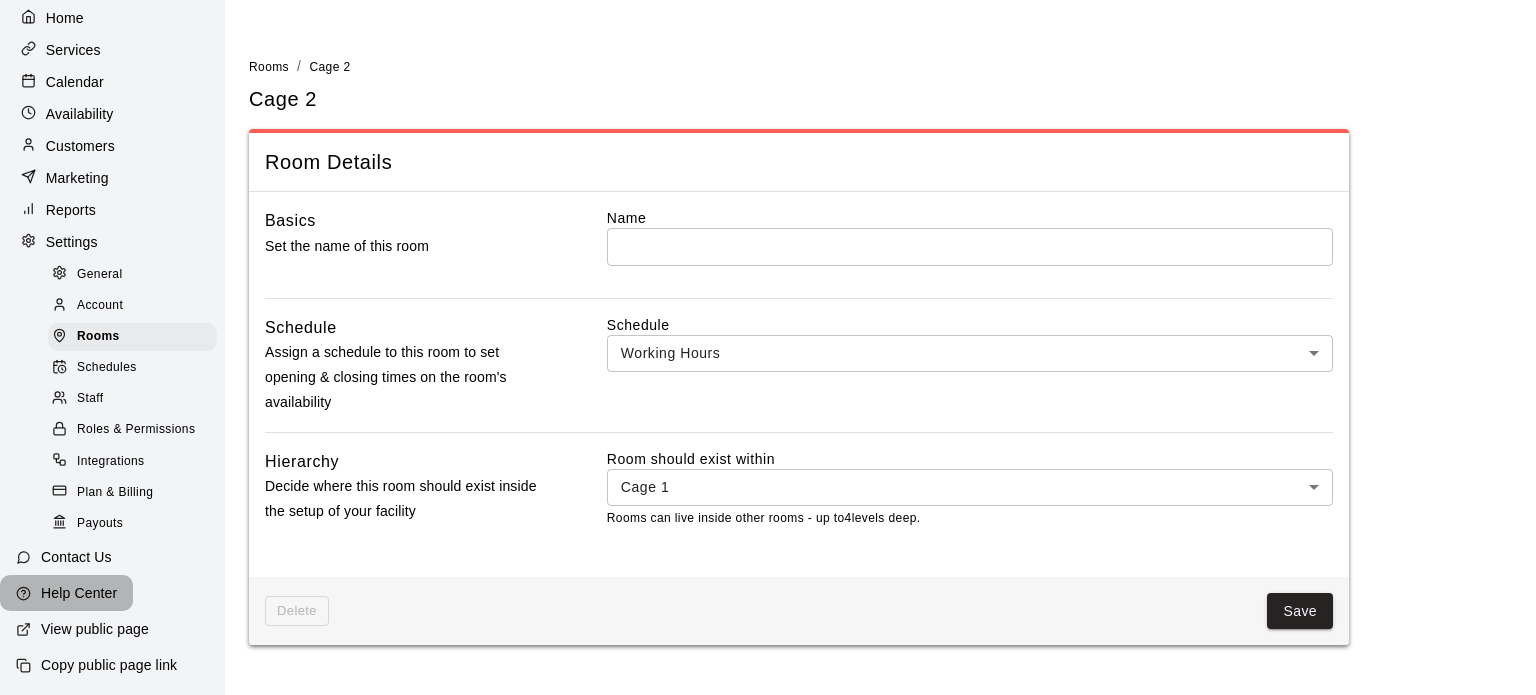 click on "Help Center" at bounding box center (79, 593) 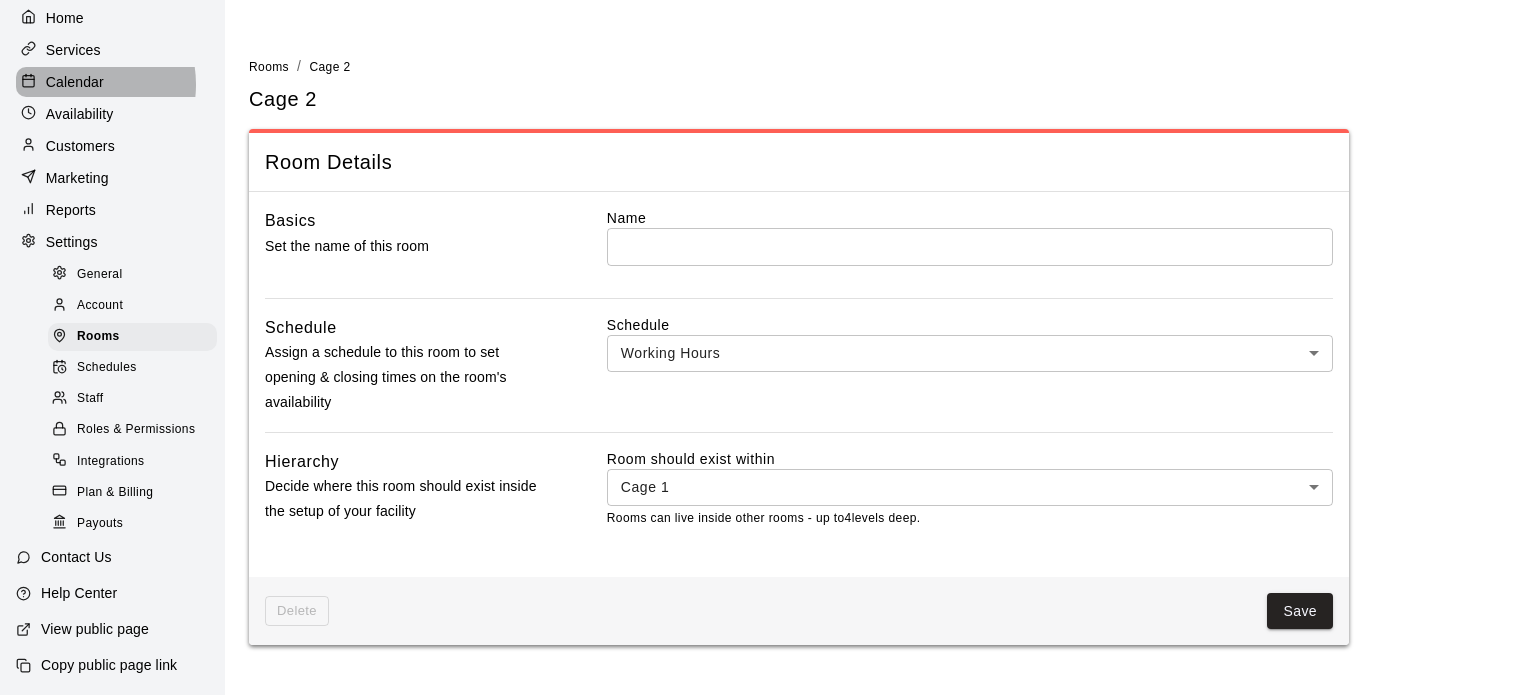 click on "Calendar" at bounding box center (75, 82) 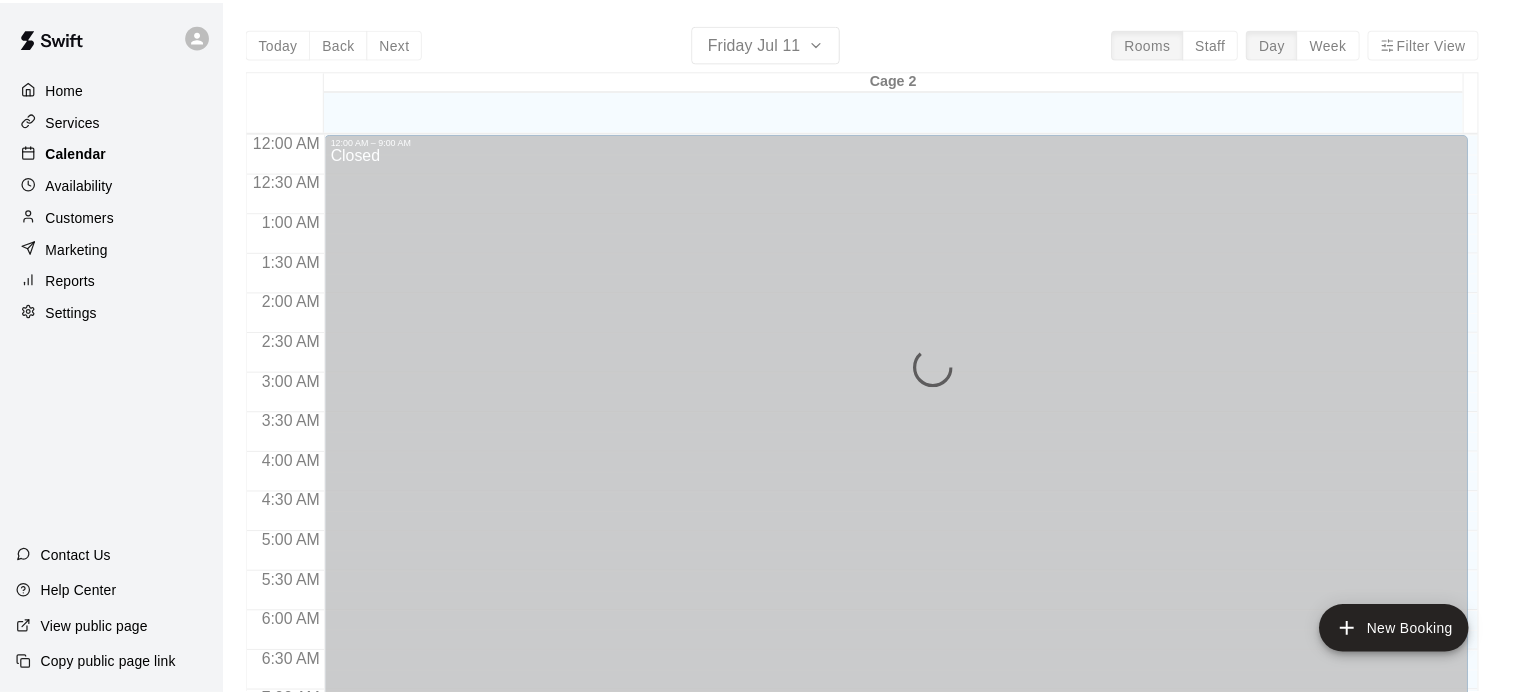 scroll, scrollTop: 0, scrollLeft: 0, axis: both 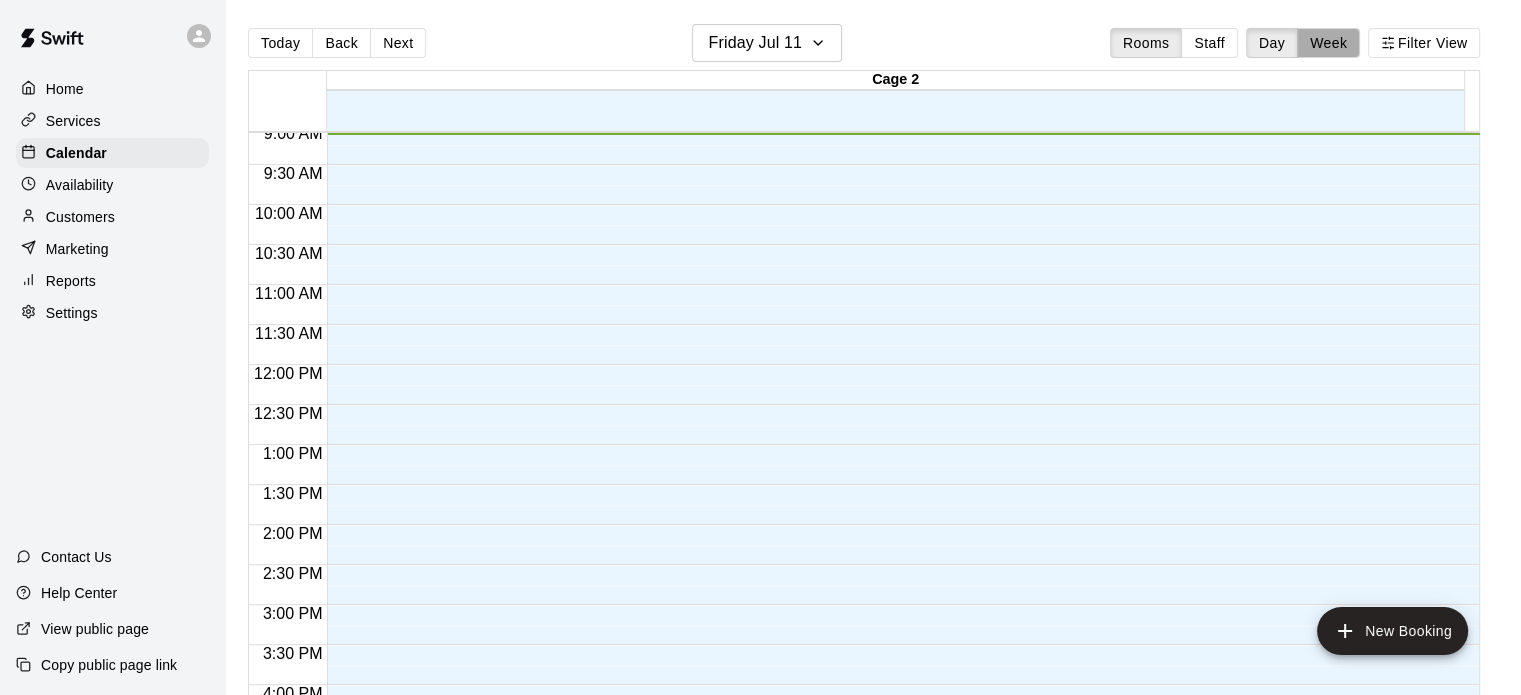 click on "Week" at bounding box center [1328, 43] 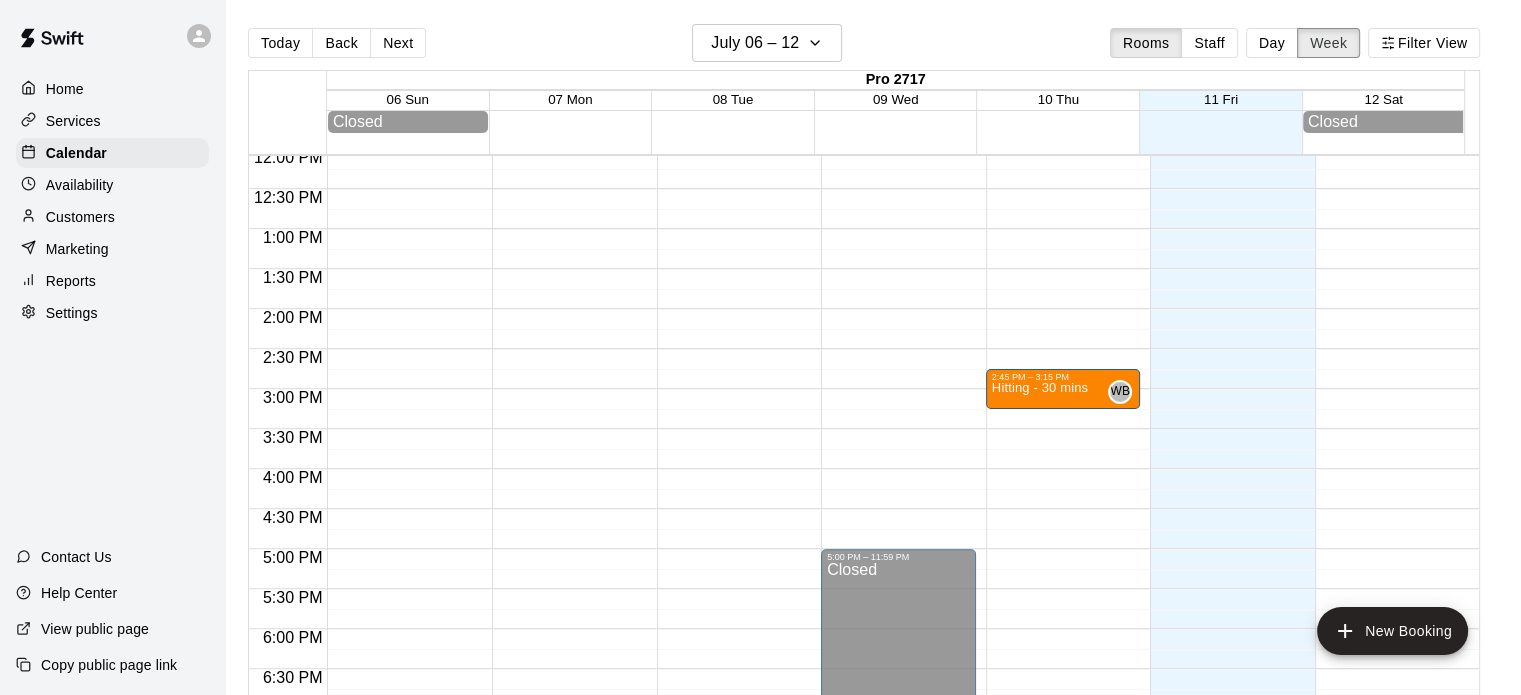 scroll, scrollTop: 1148, scrollLeft: 0, axis: vertical 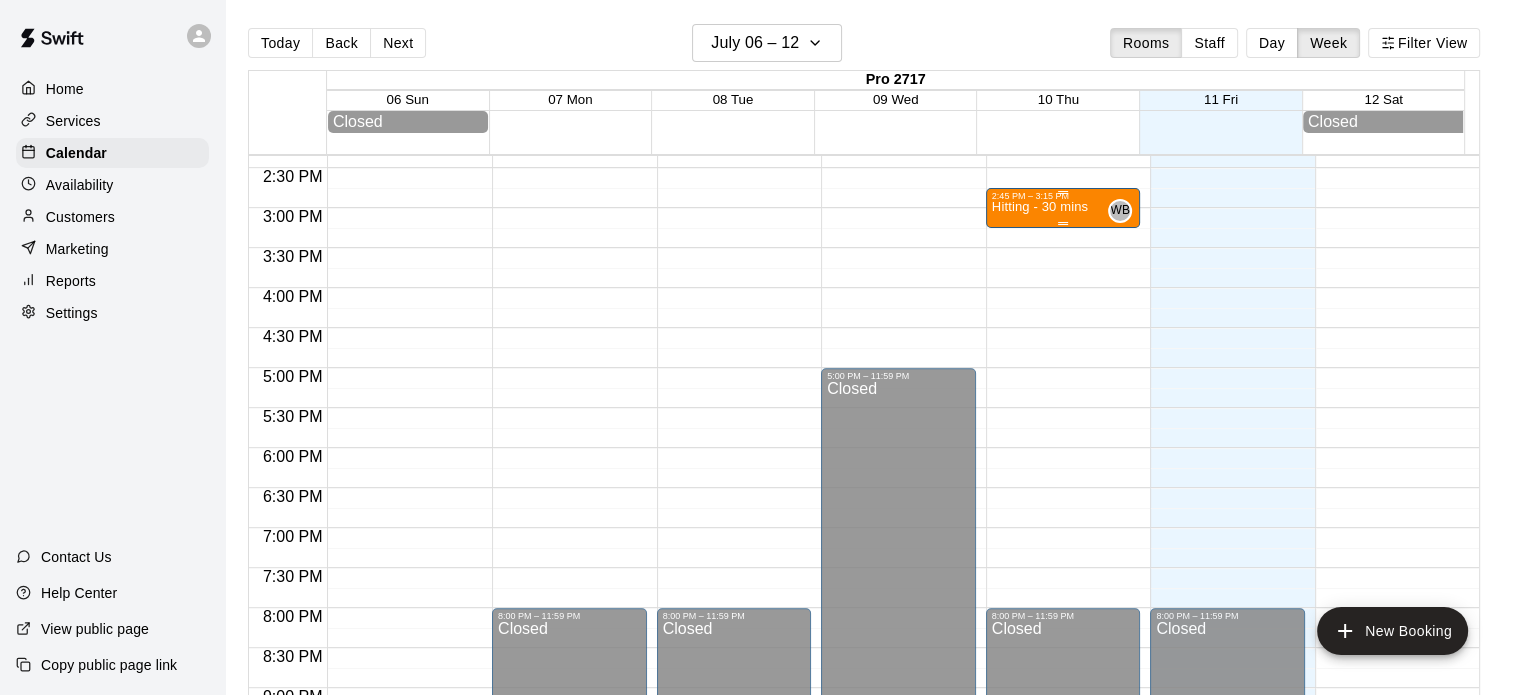 click on "2:45 PM – 3:15 PM" at bounding box center (1063, 196) 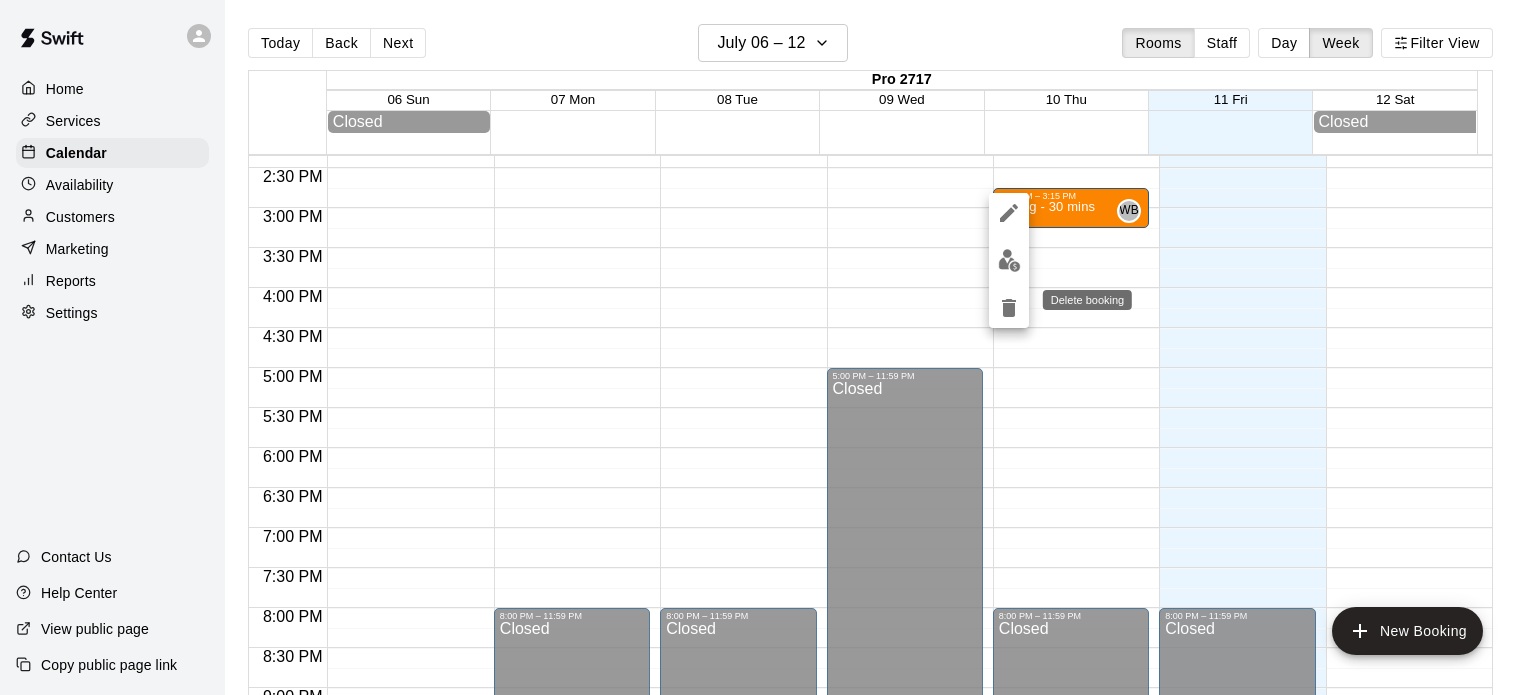 click 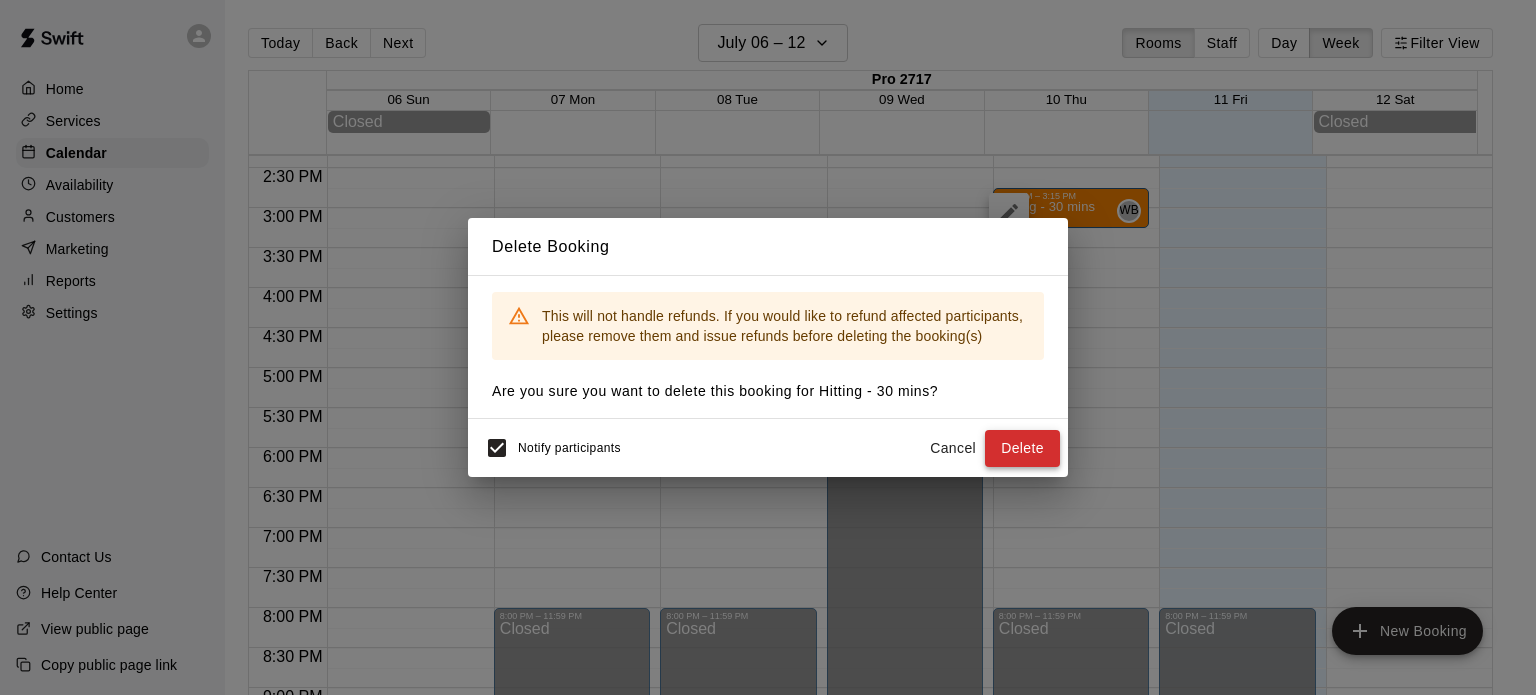 click on "Delete" at bounding box center (1022, 448) 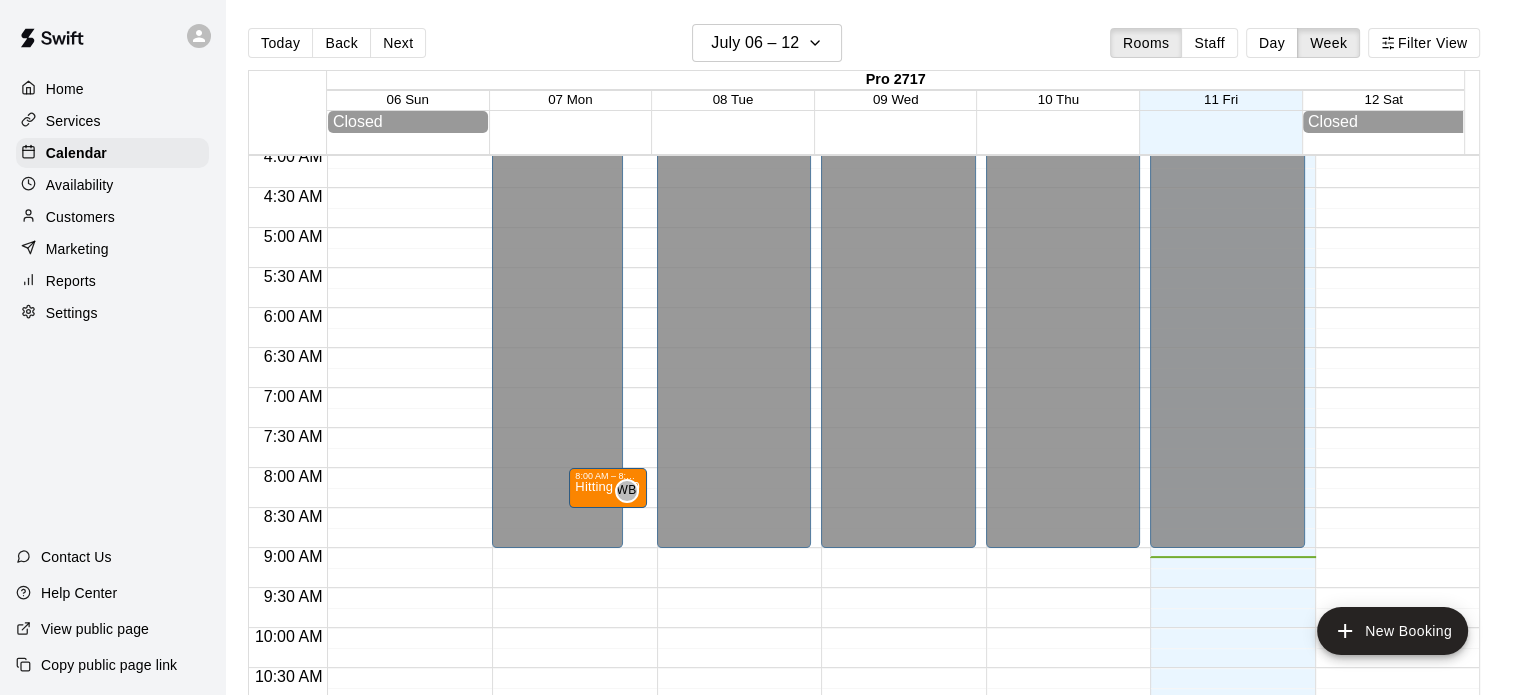 scroll, scrollTop: 304, scrollLeft: 0, axis: vertical 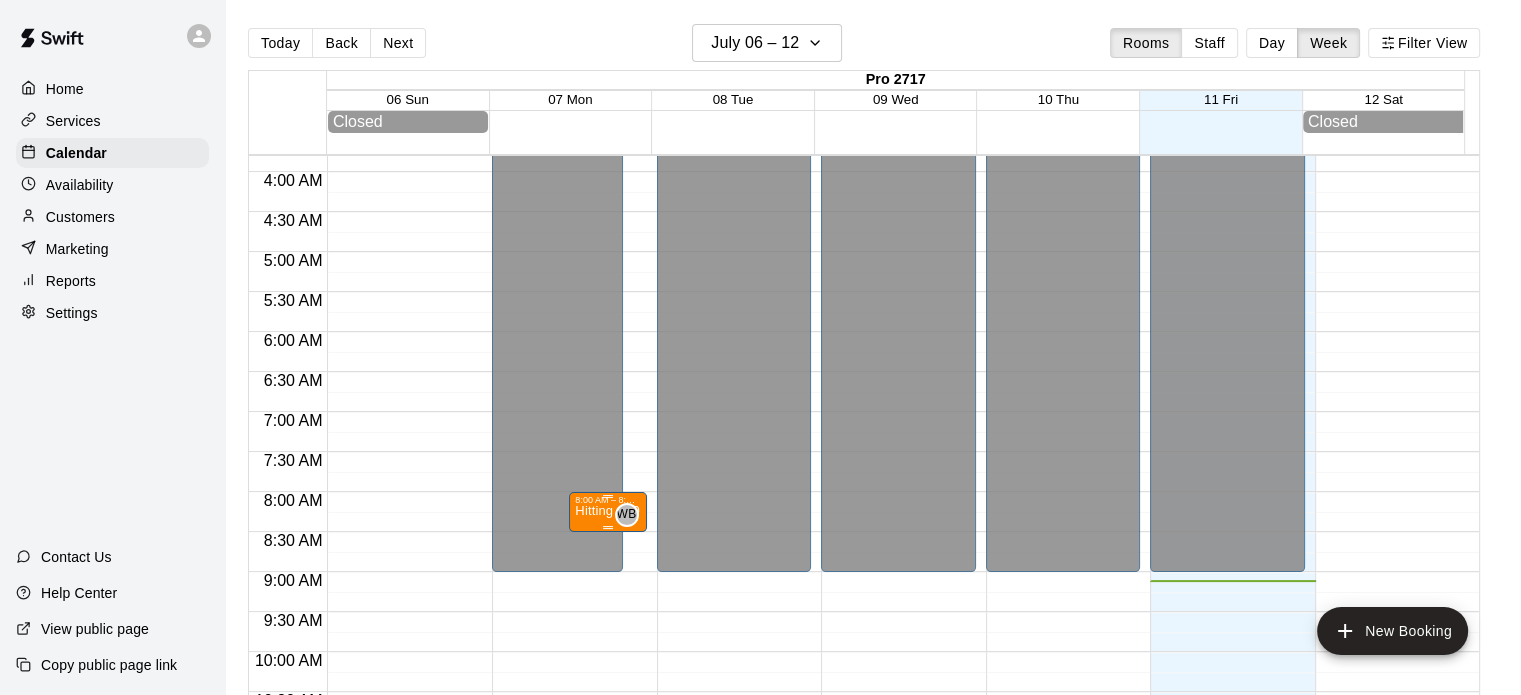 click on "8:00 AM – 8:30 AM" at bounding box center [607, 500] 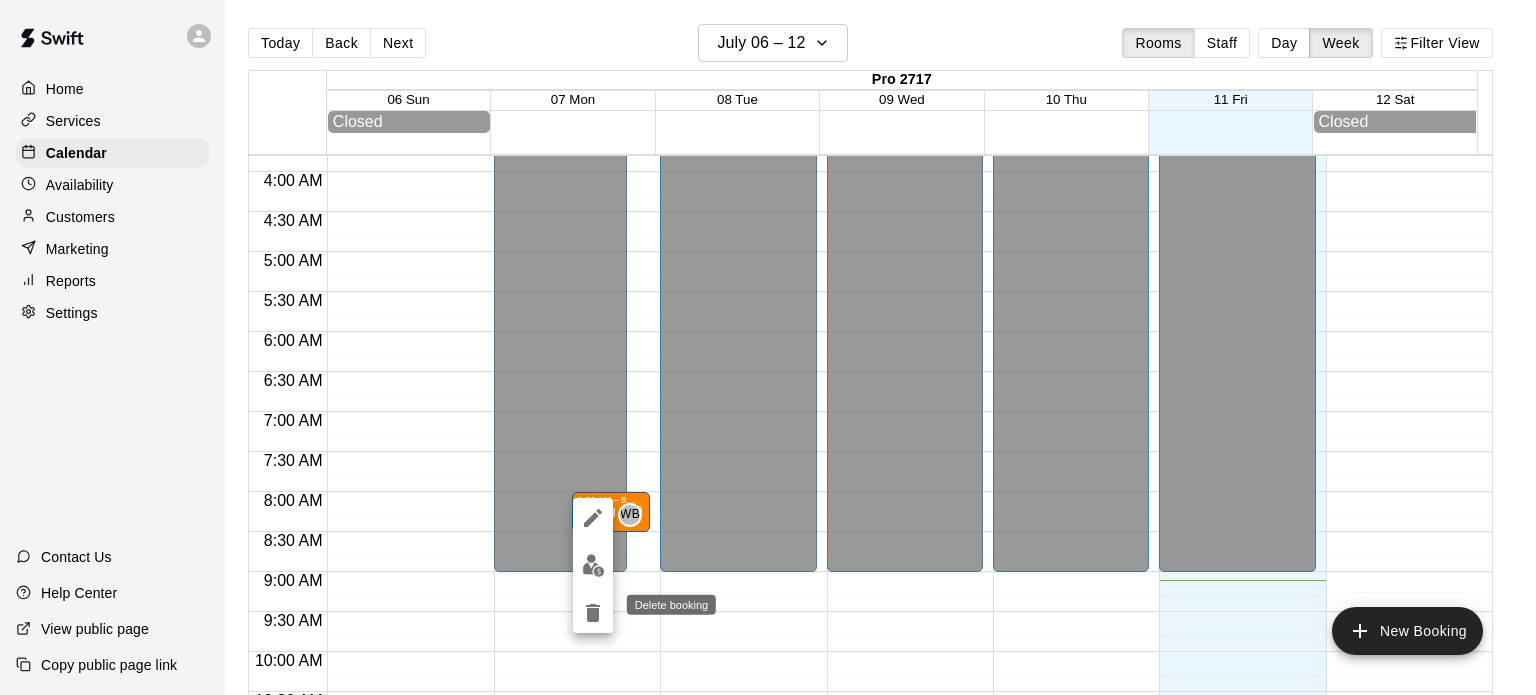 click 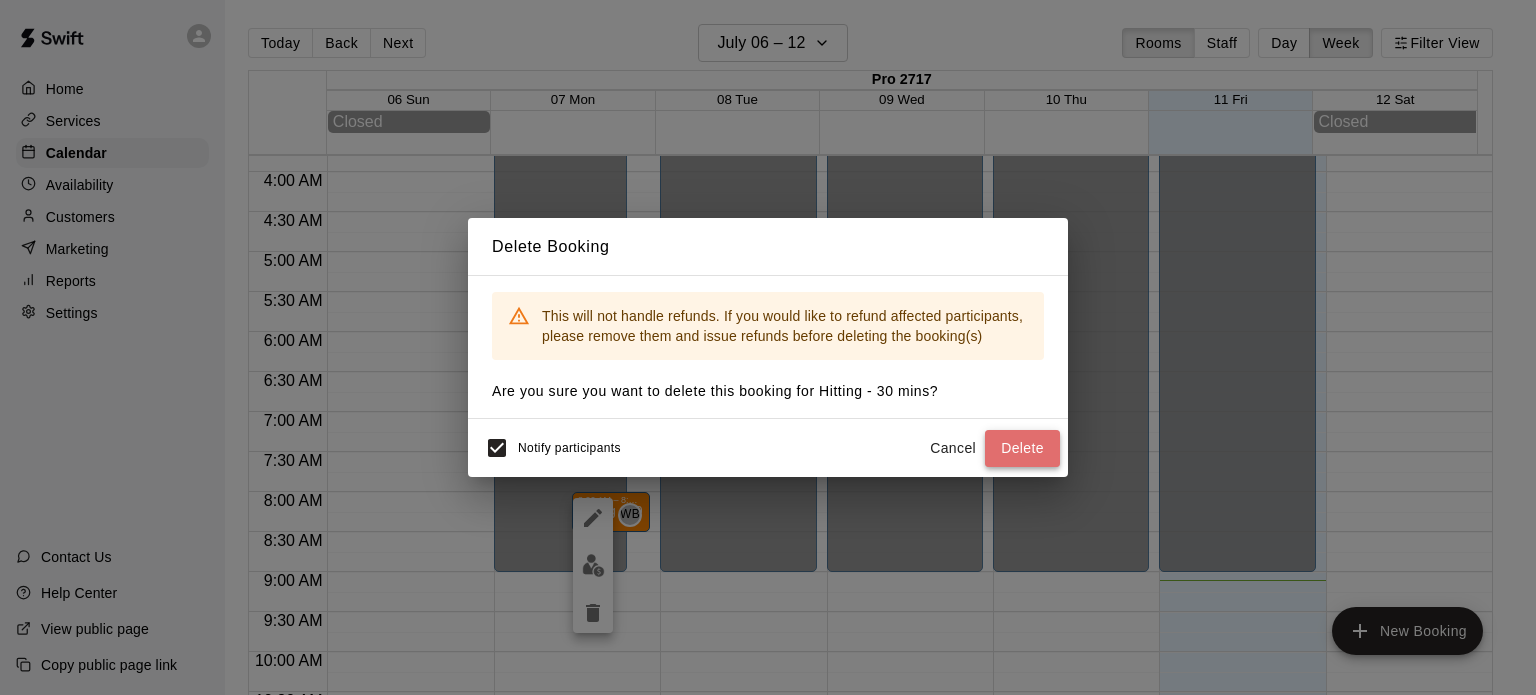 click on "Delete" at bounding box center (1022, 448) 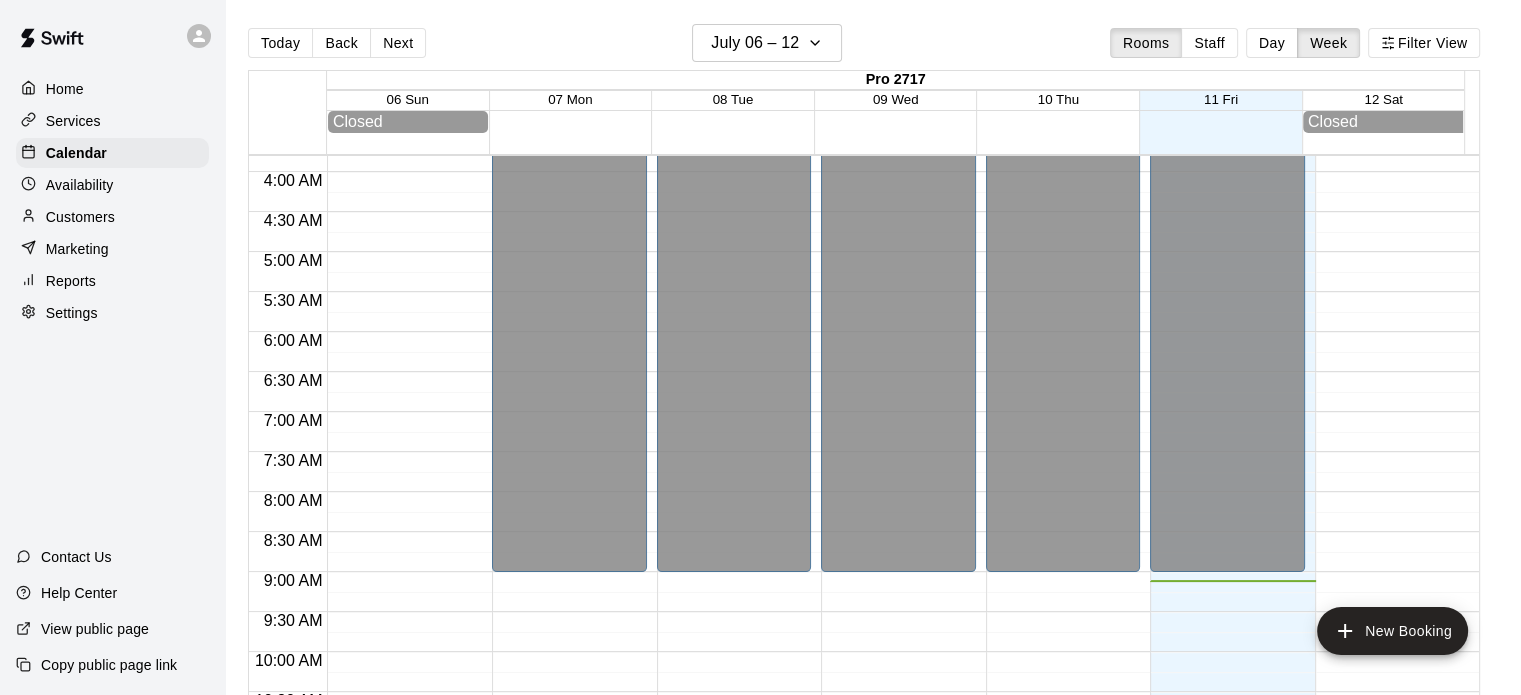 click on "Settings" at bounding box center [72, 313] 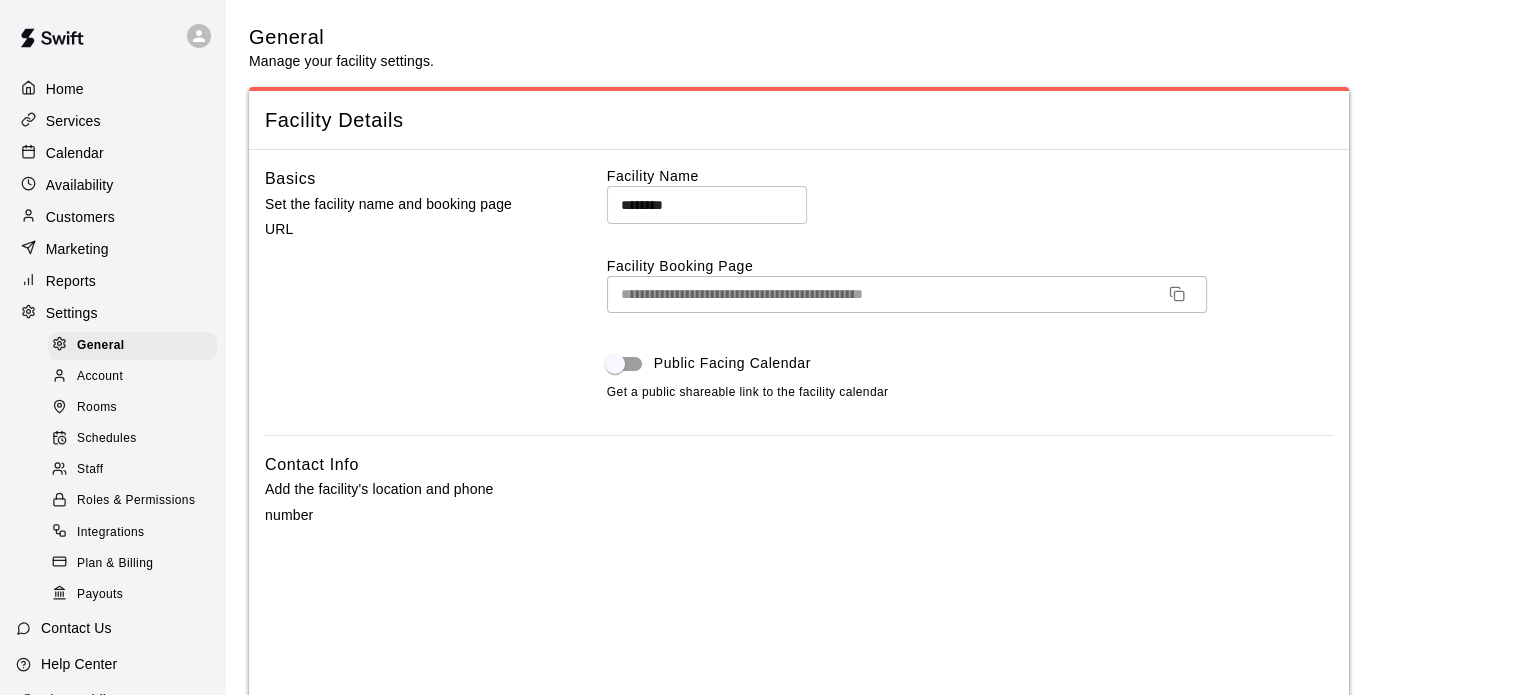 click on "Rooms" at bounding box center (97, 408) 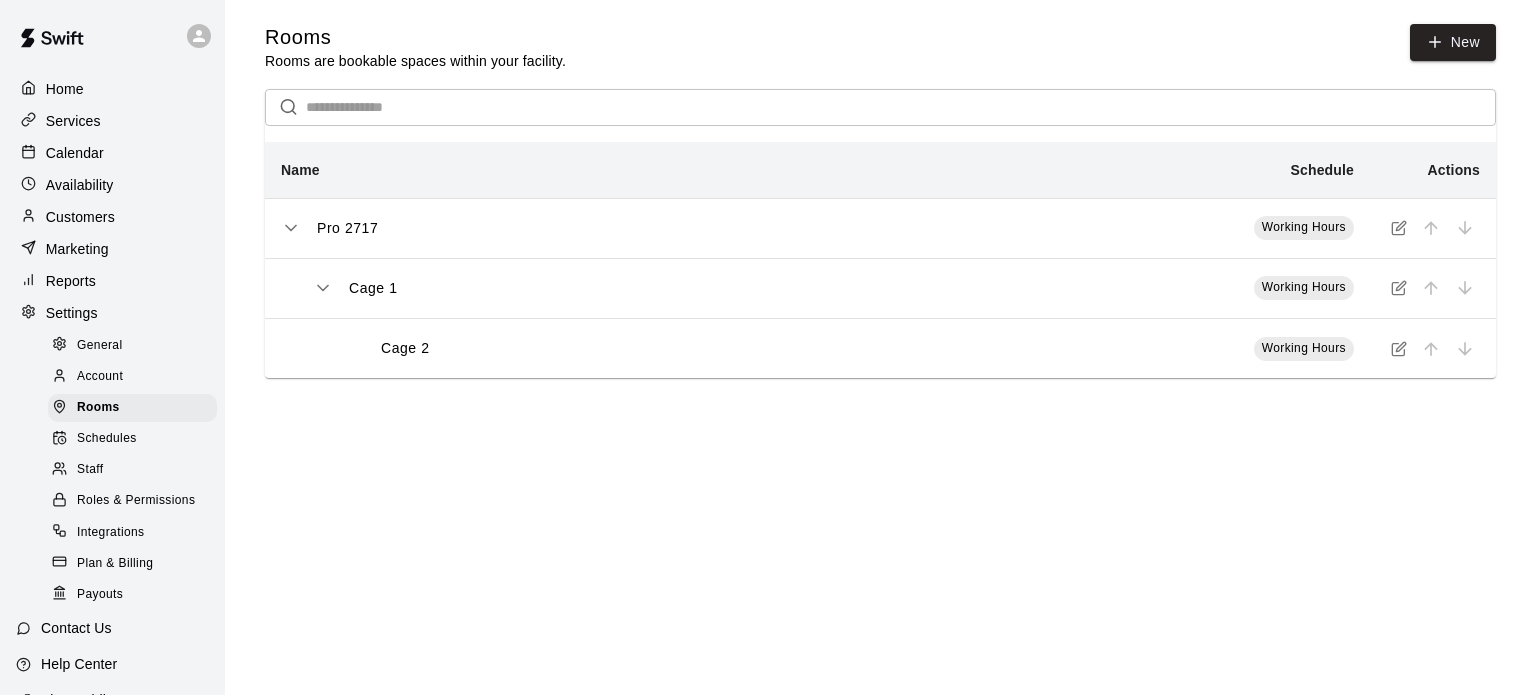 click 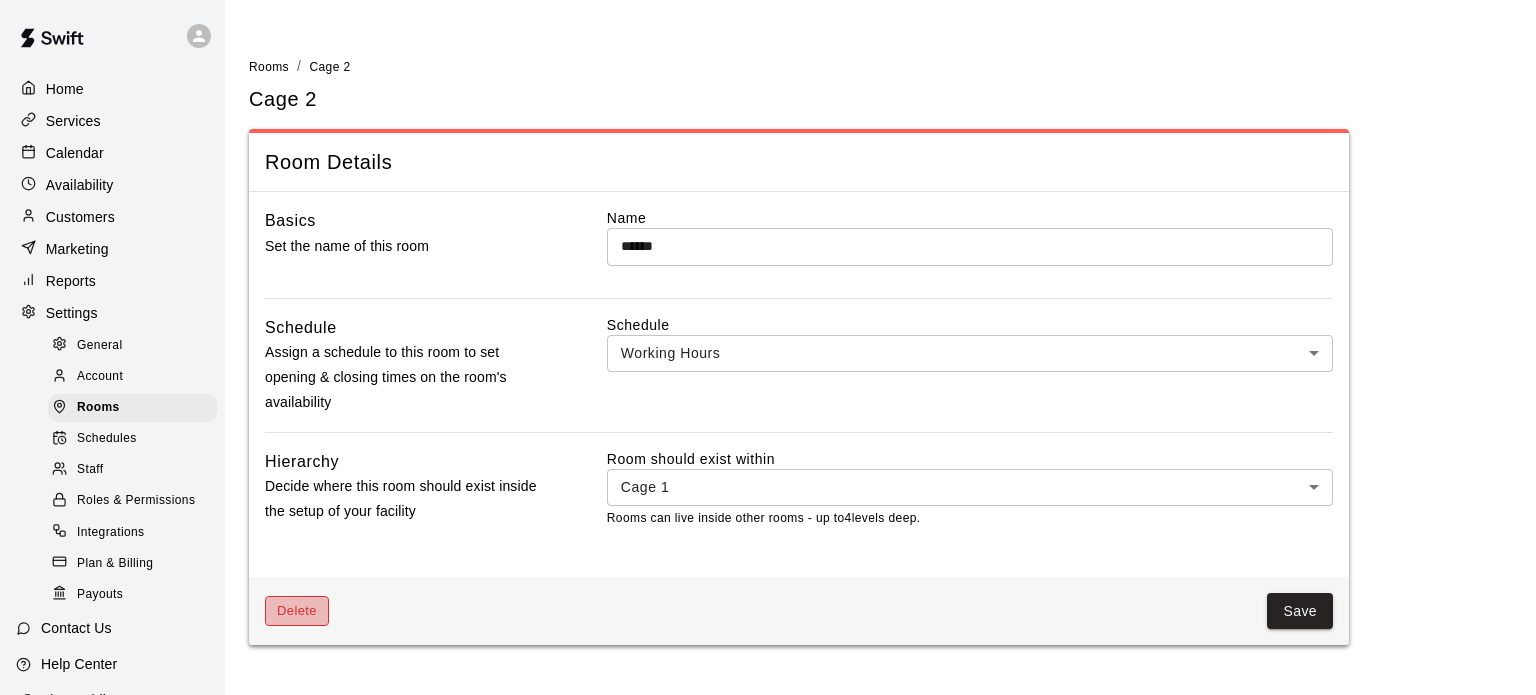 click on "Delete" at bounding box center (297, 611) 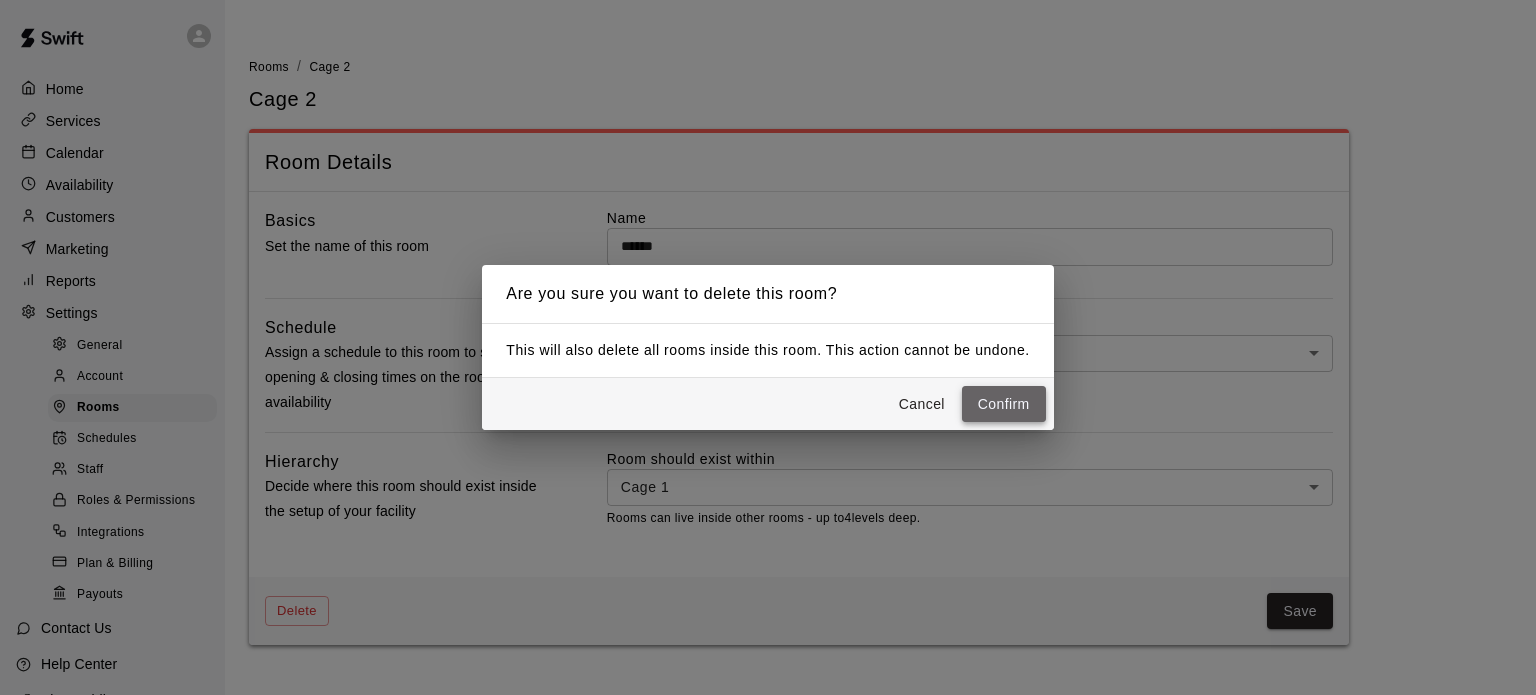 click on "Confirm" at bounding box center (1004, 404) 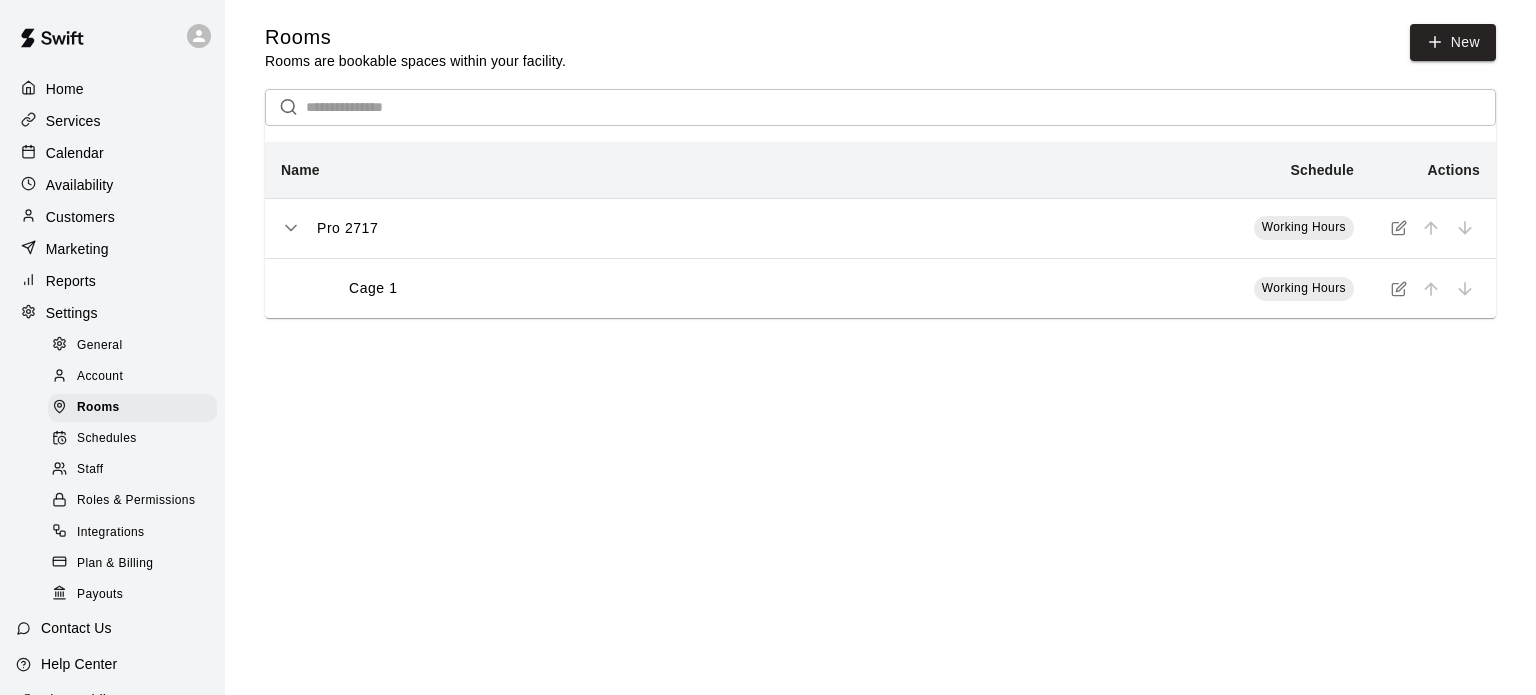 click on "Schedules" at bounding box center [107, 439] 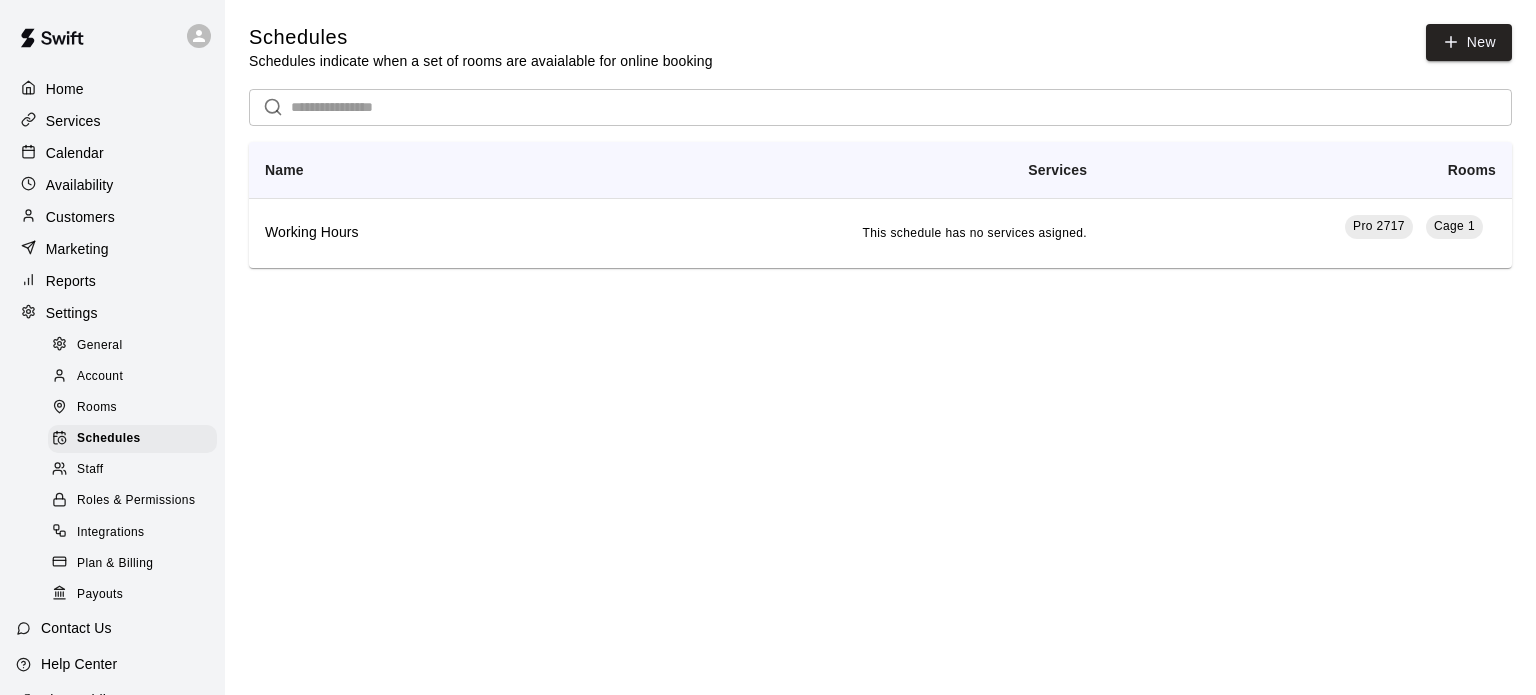 click on "Rooms" at bounding box center [97, 408] 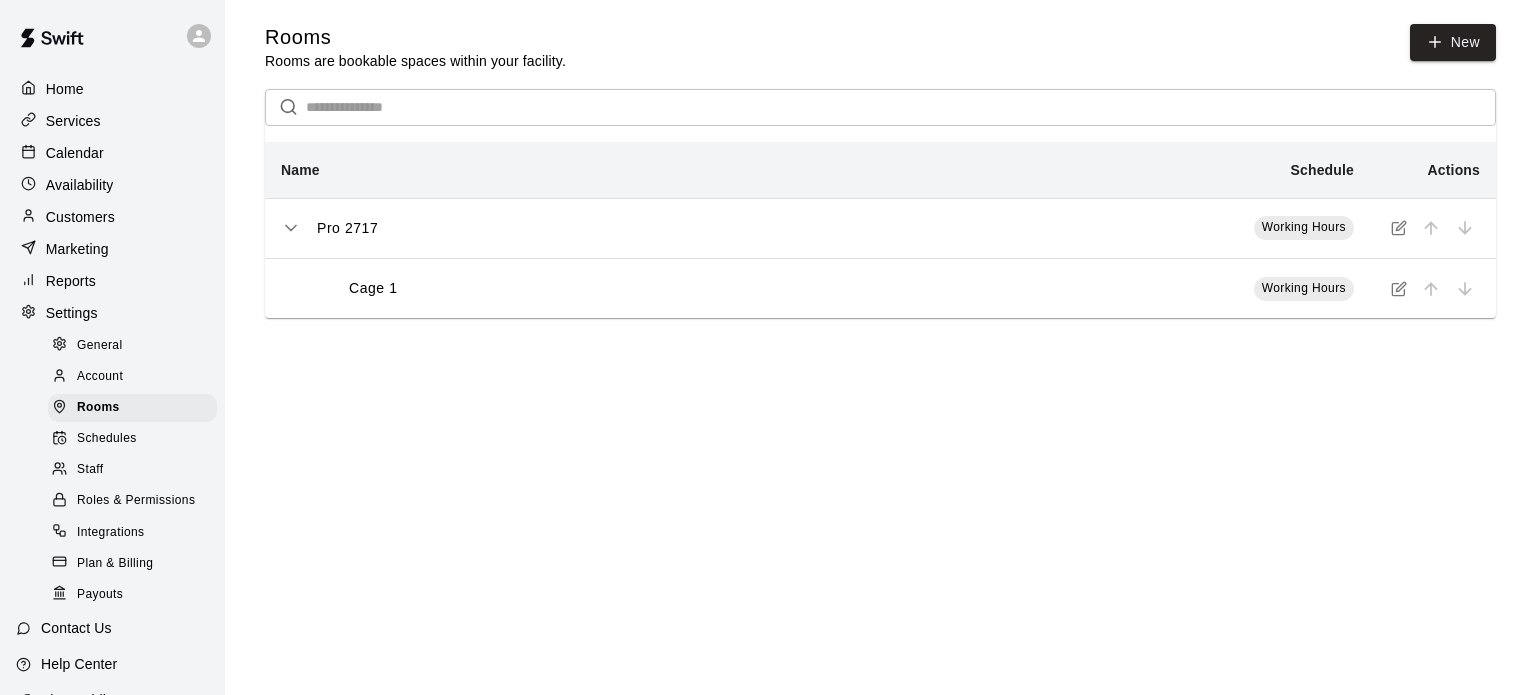 click on "Schedules" at bounding box center (107, 439) 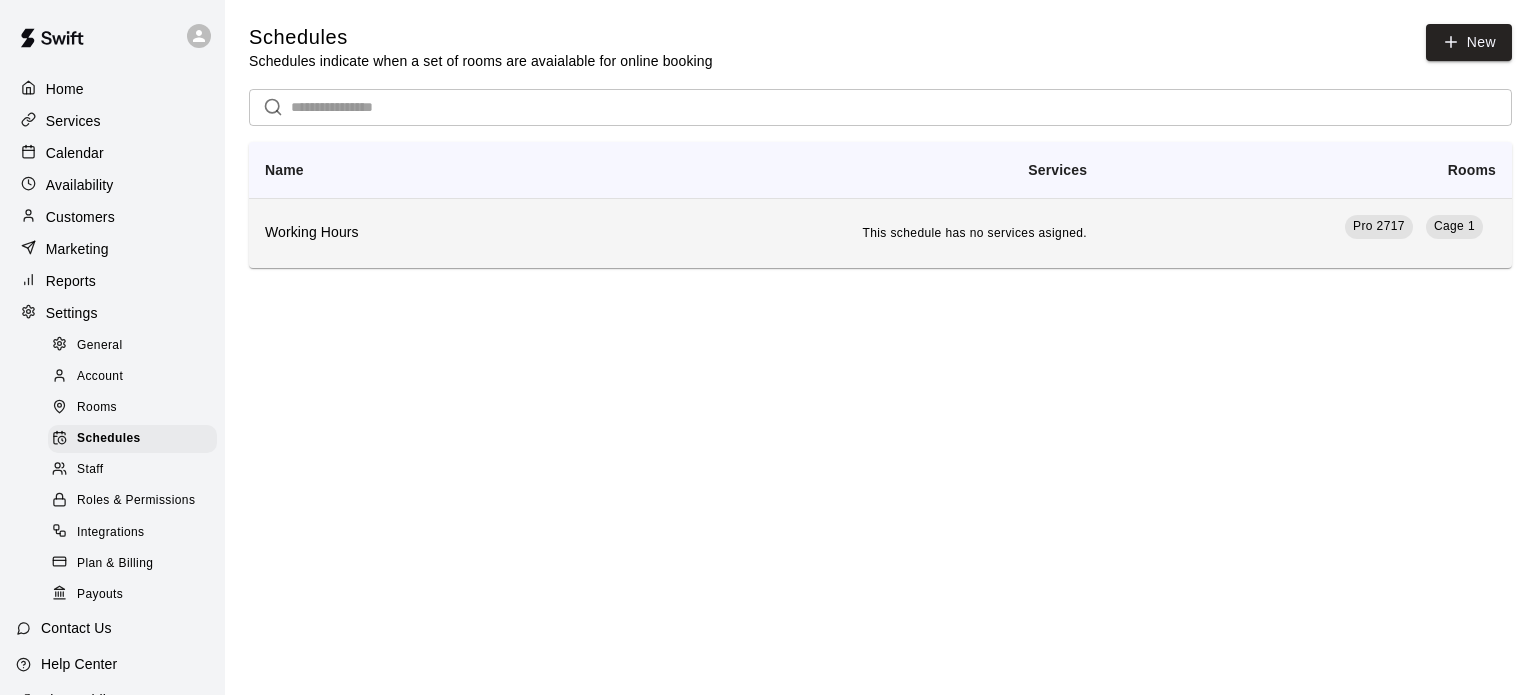 click on "Working Hours" at bounding box center (389, 233) 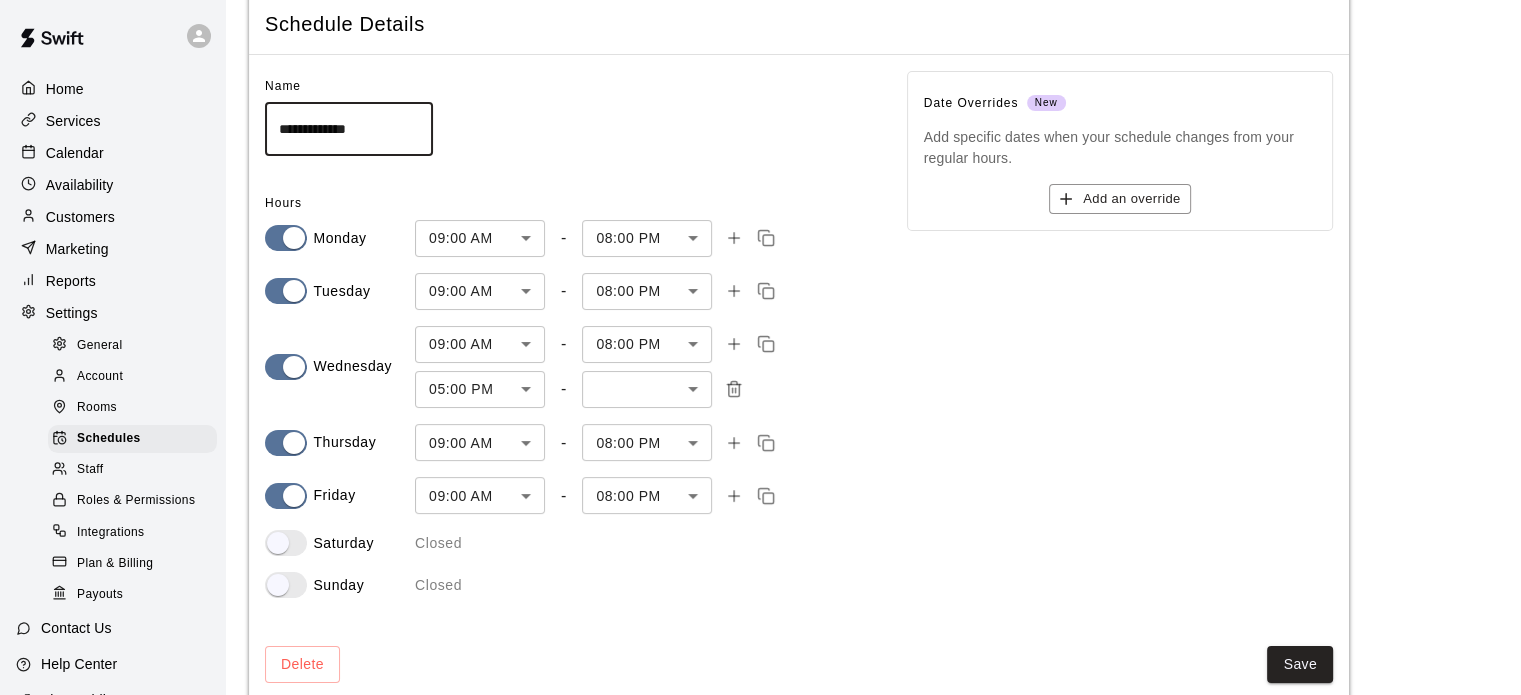 scroll, scrollTop: 105, scrollLeft: 0, axis: vertical 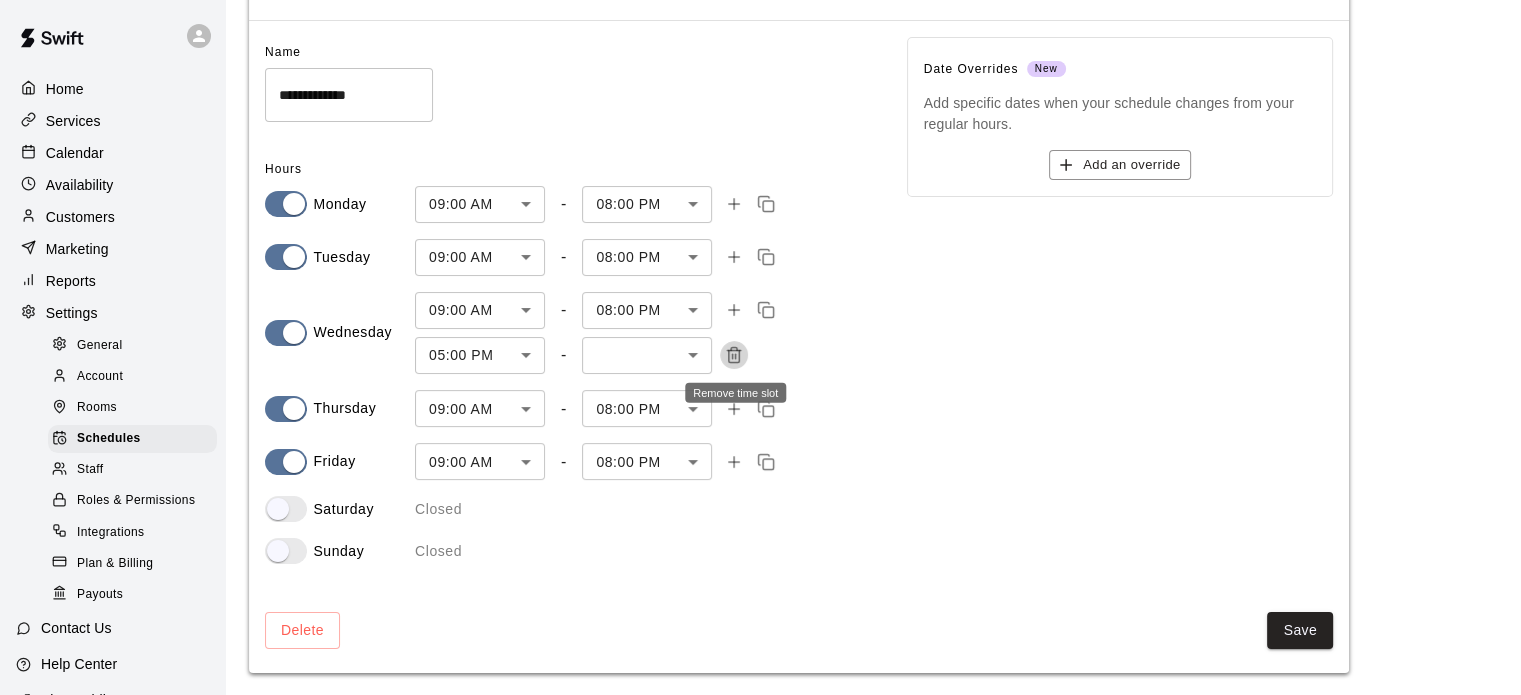 click 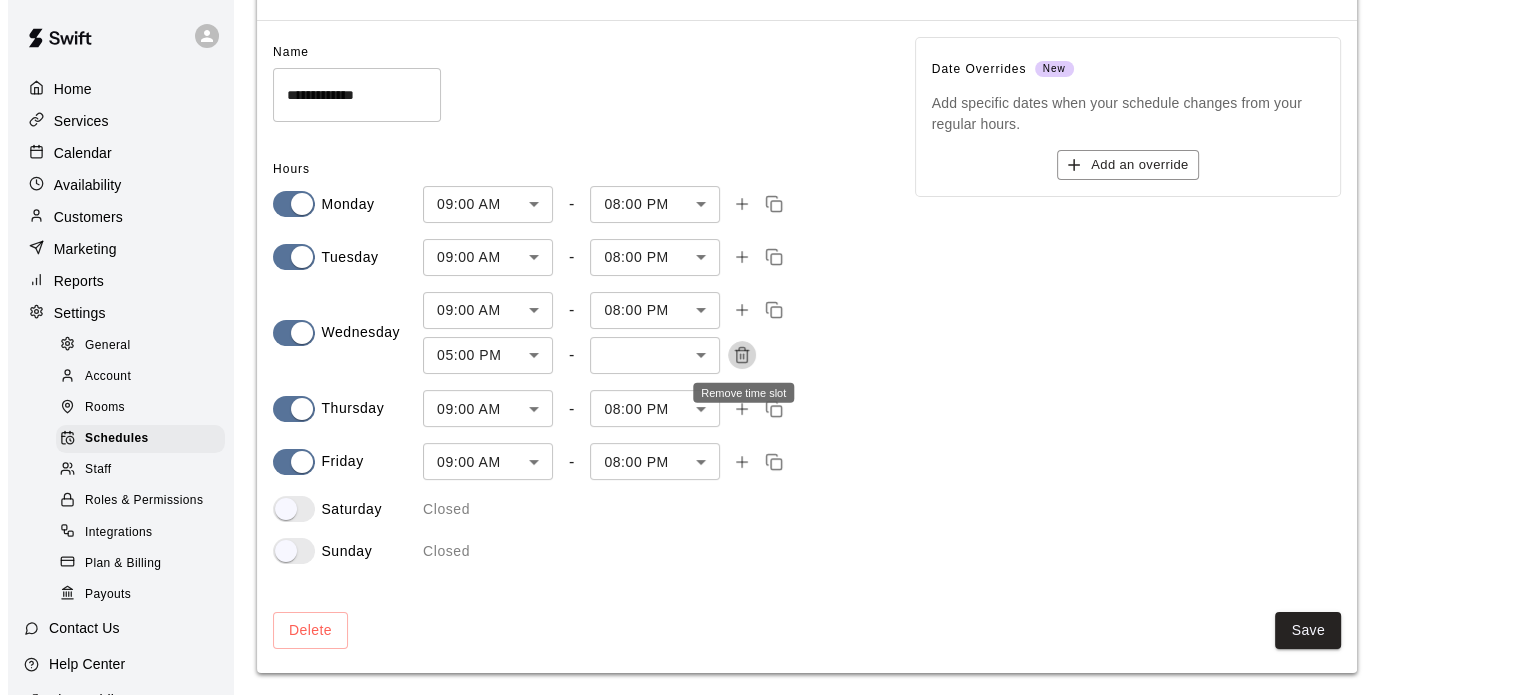 scroll, scrollTop: 60, scrollLeft: 0, axis: vertical 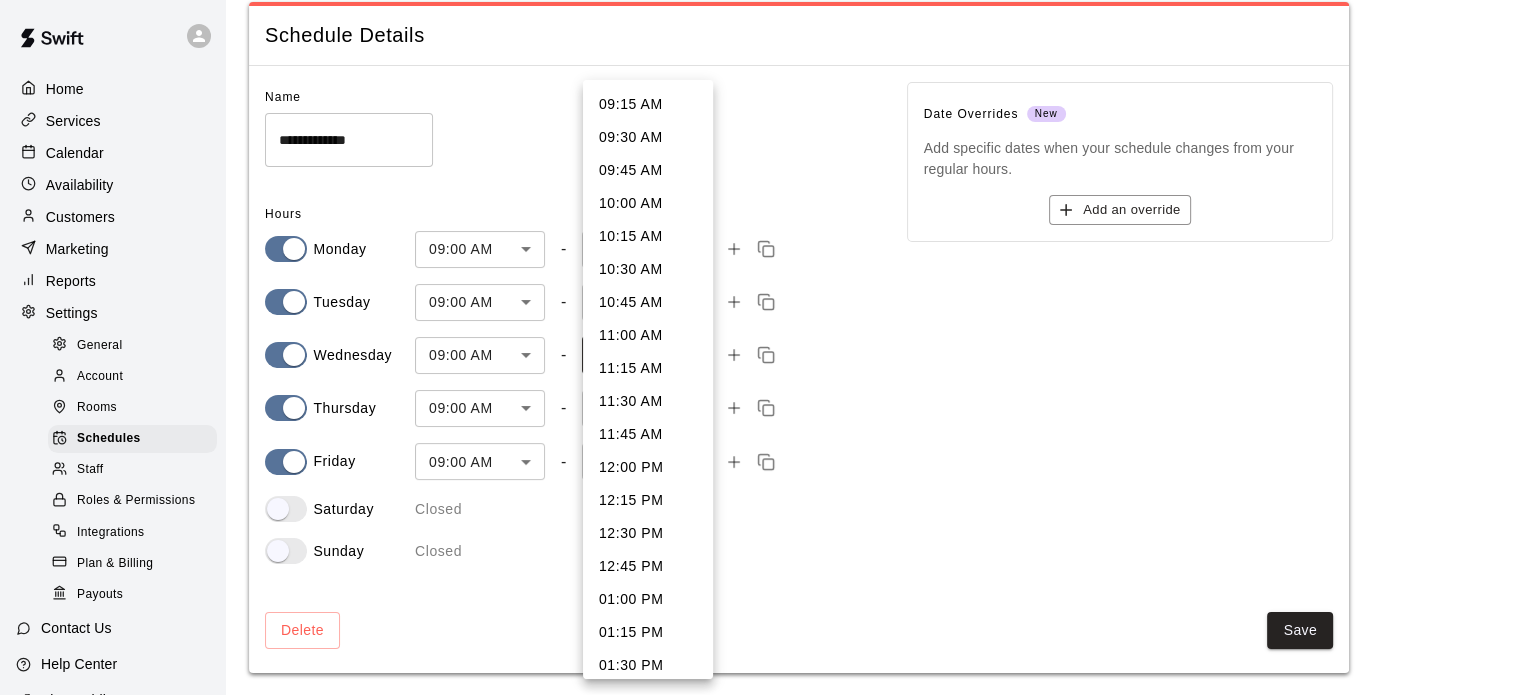 click on "**********" at bounding box center (760, 318) 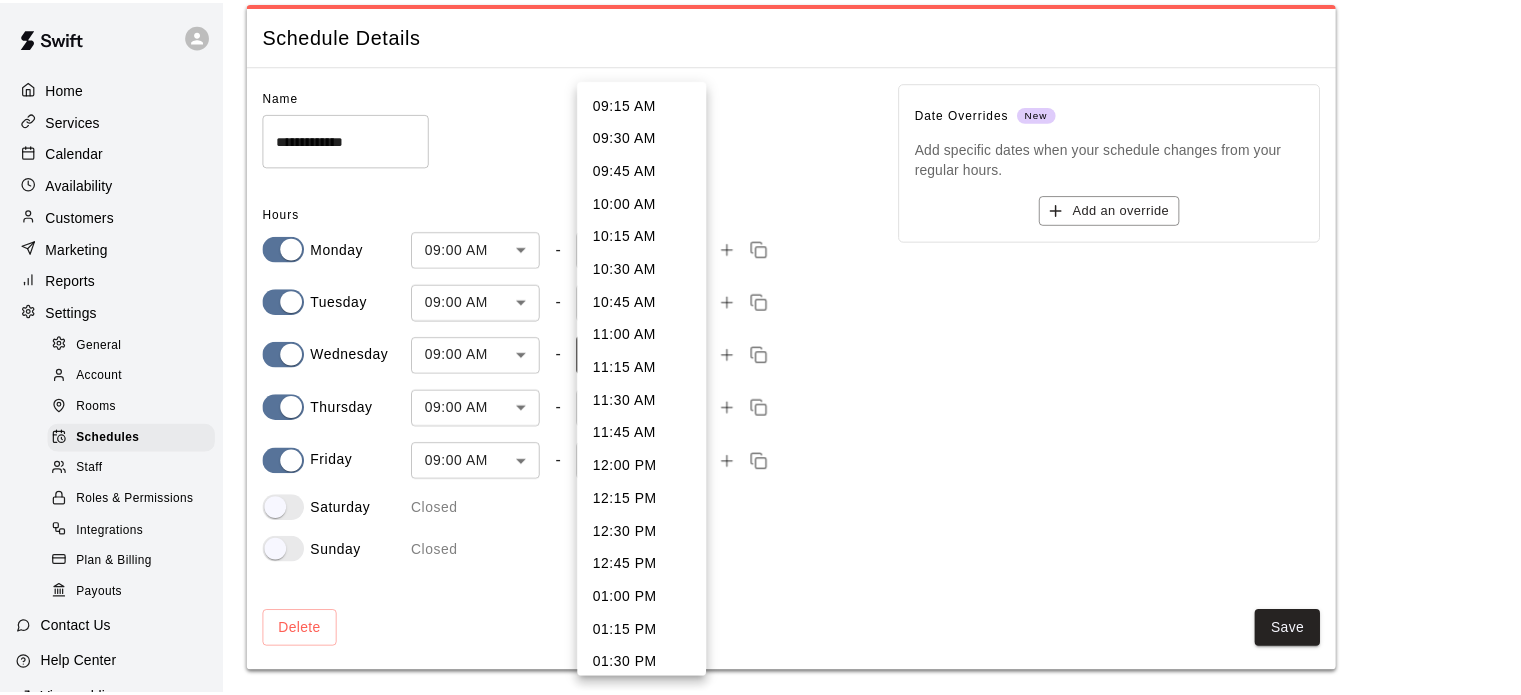 scroll, scrollTop: 1144, scrollLeft: 0, axis: vertical 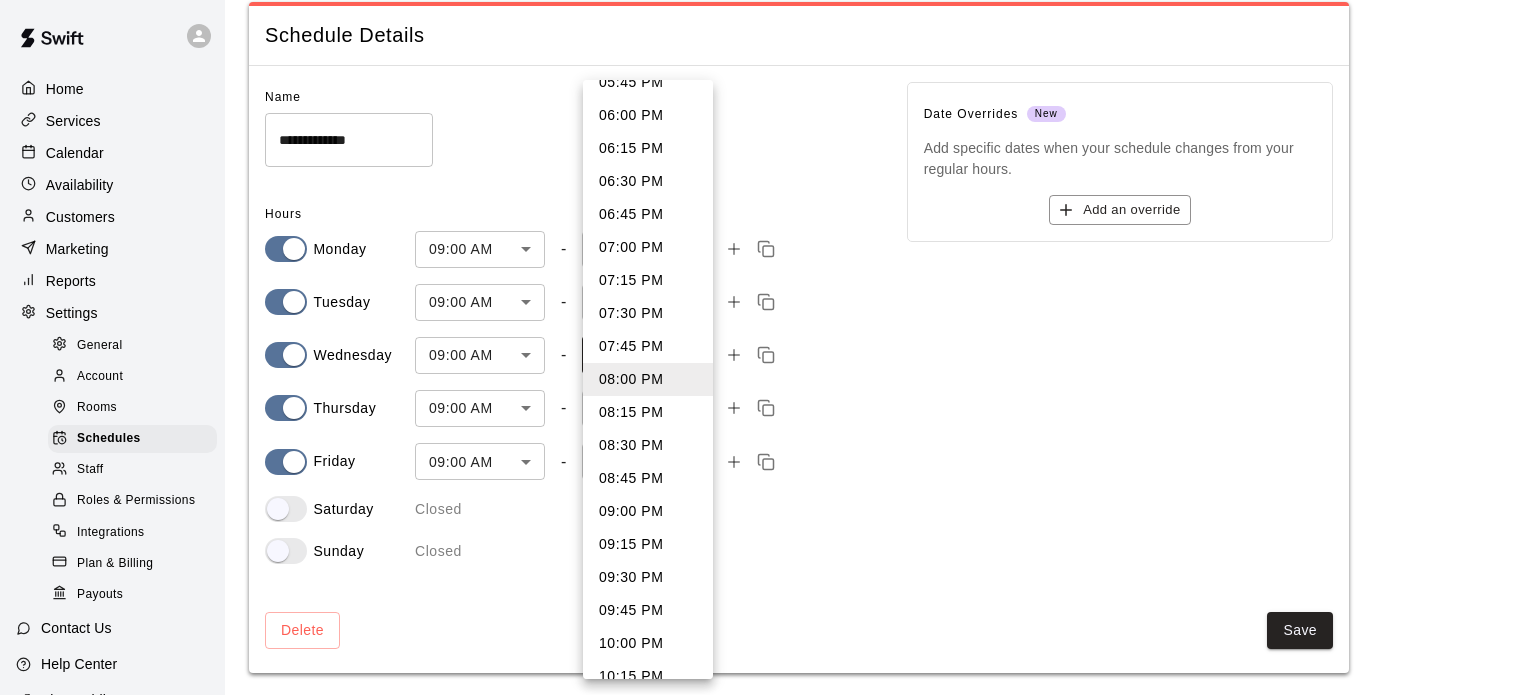 click at bounding box center (768, 347) 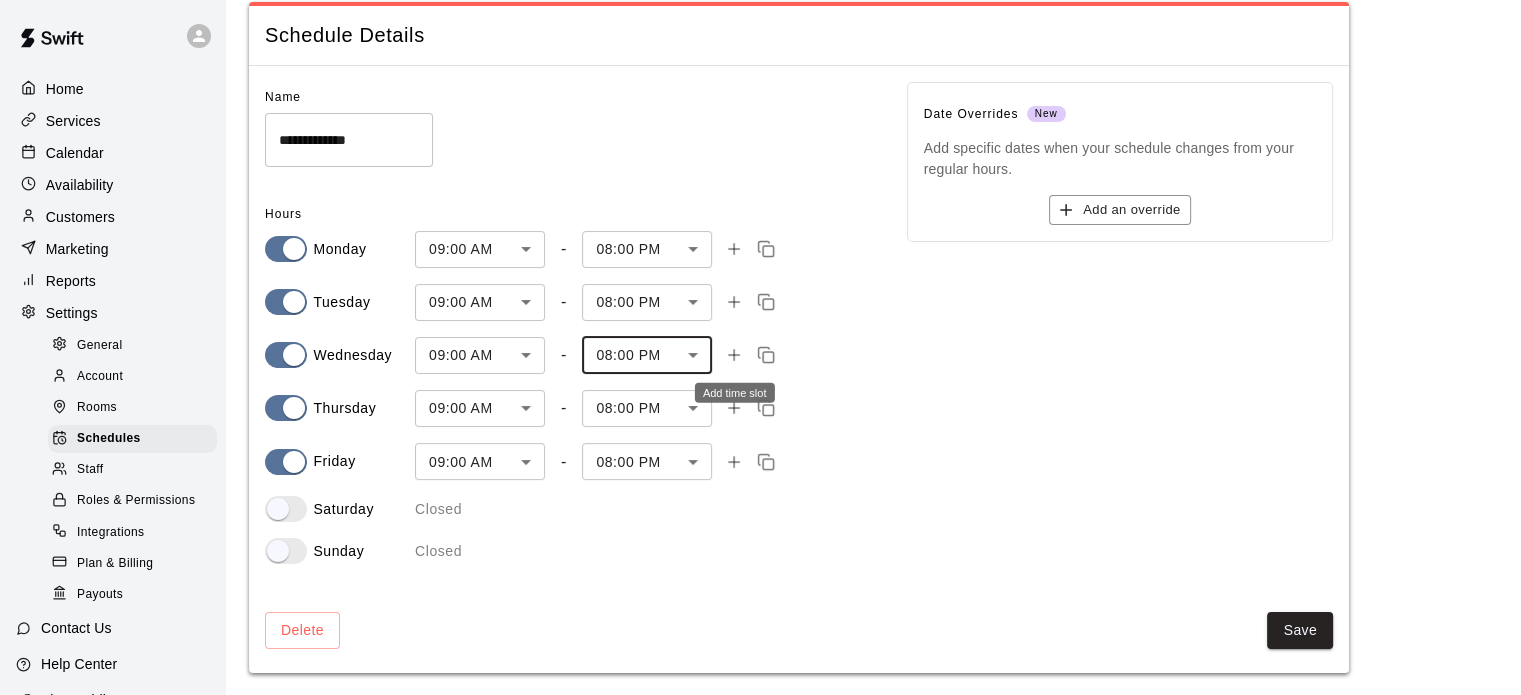 click 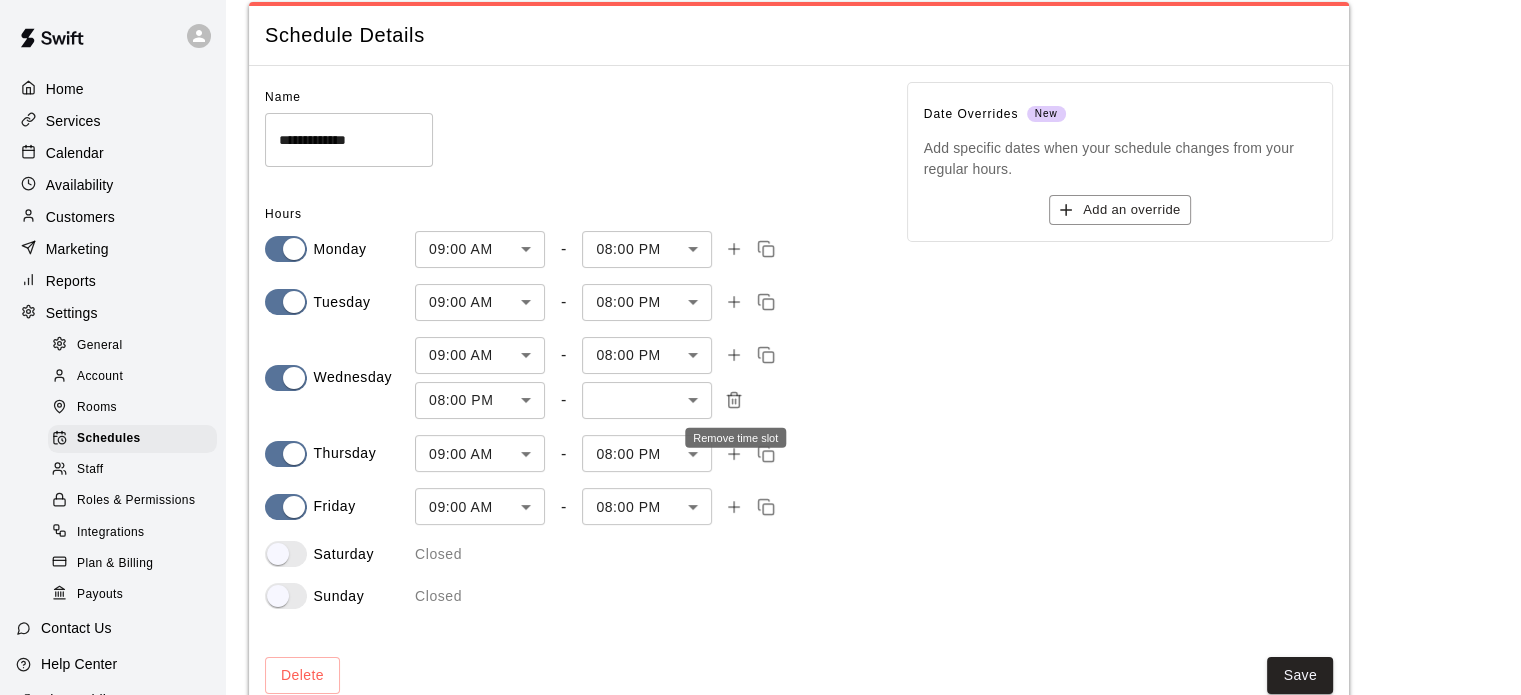 click 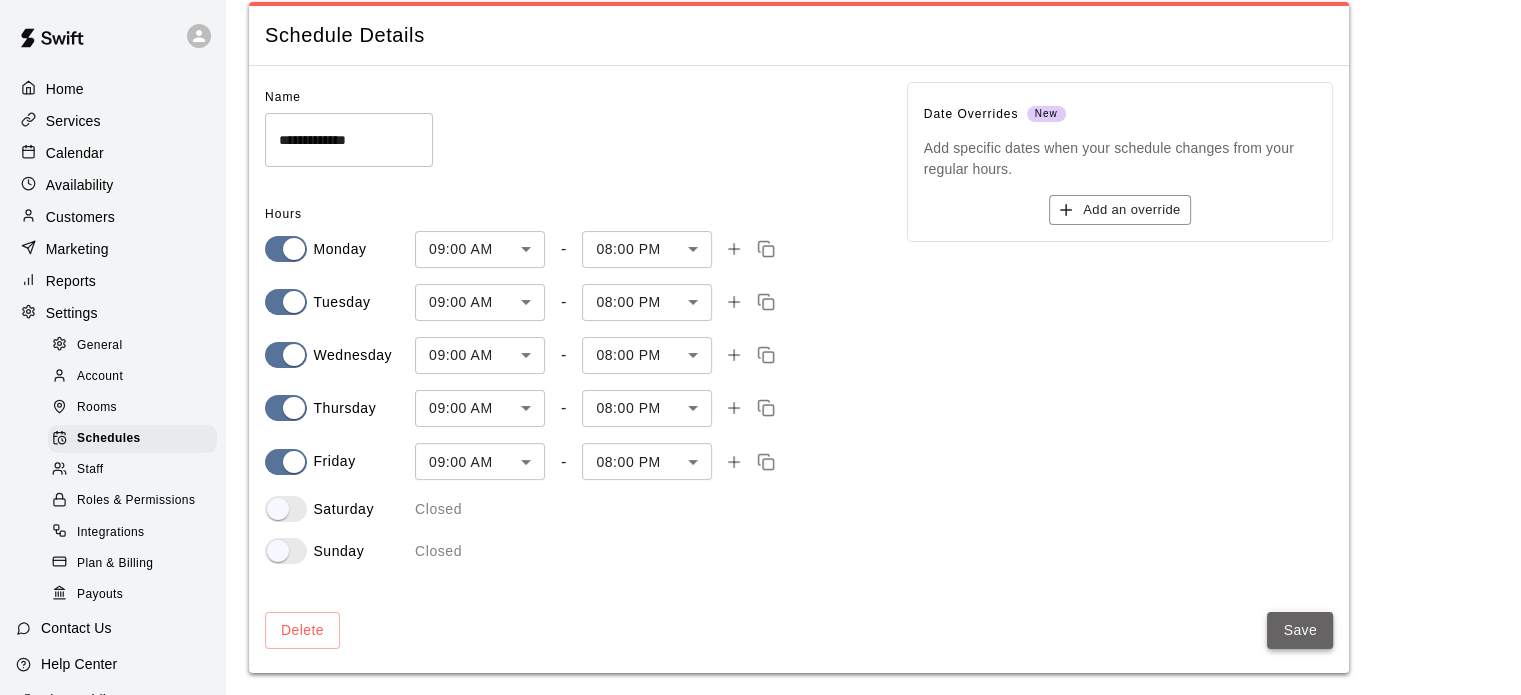 click on "Save" at bounding box center (1300, 630) 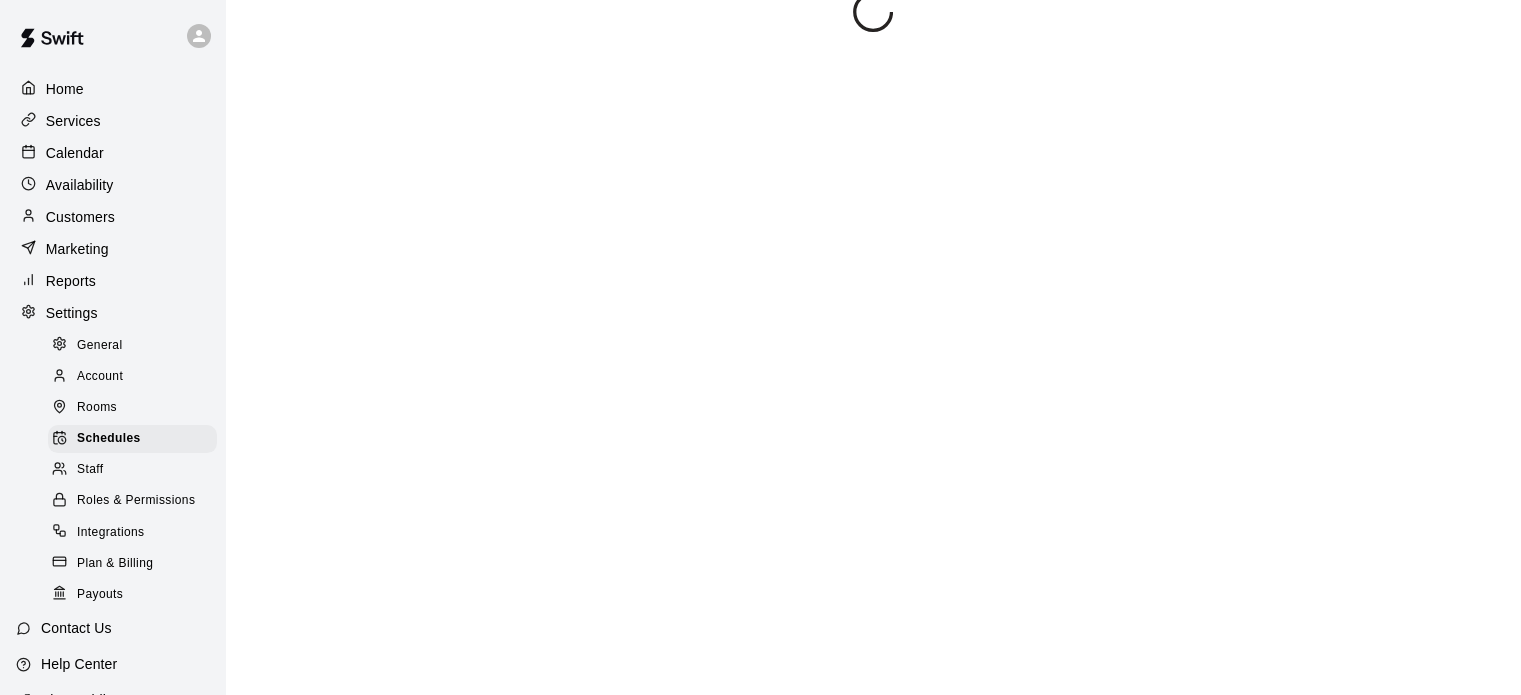 scroll, scrollTop: 0, scrollLeft: 0, axis: both 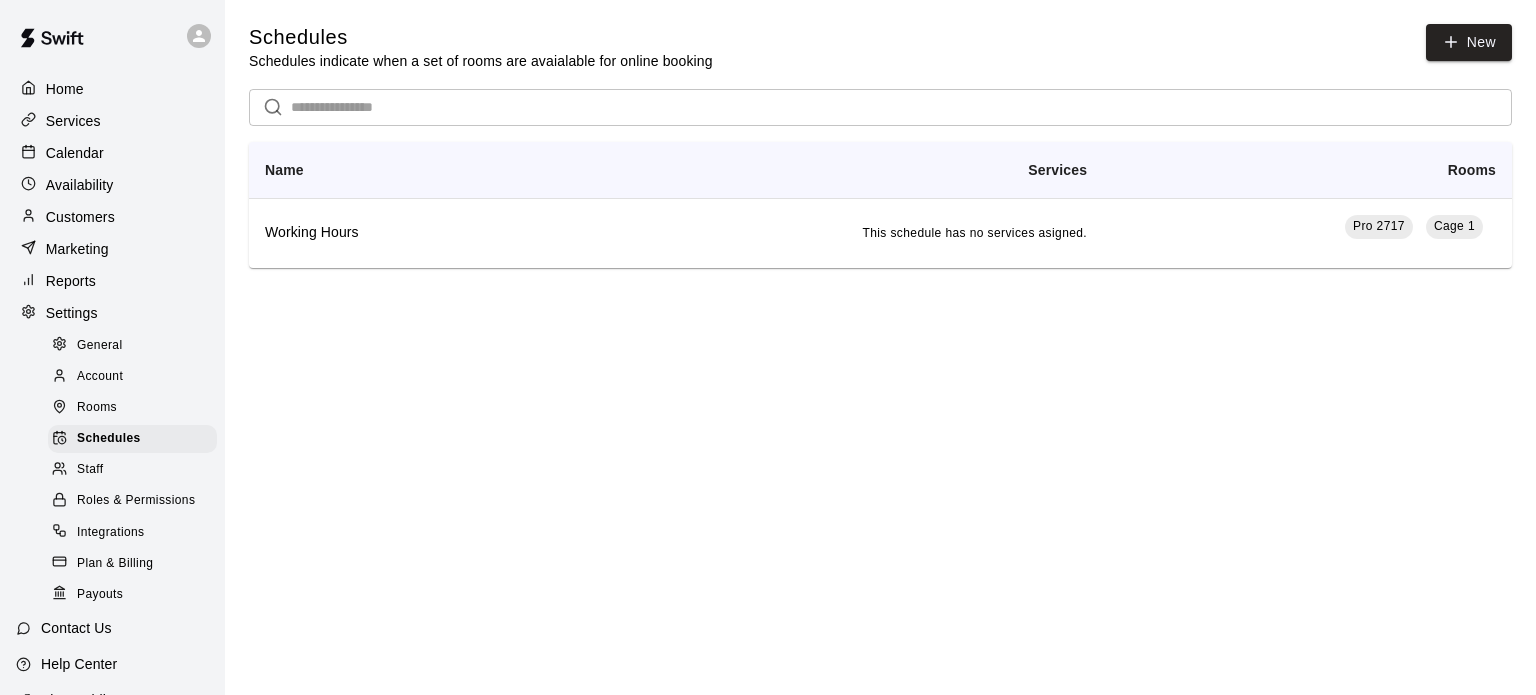 click on "Staff" at bounding box center [132, 470] 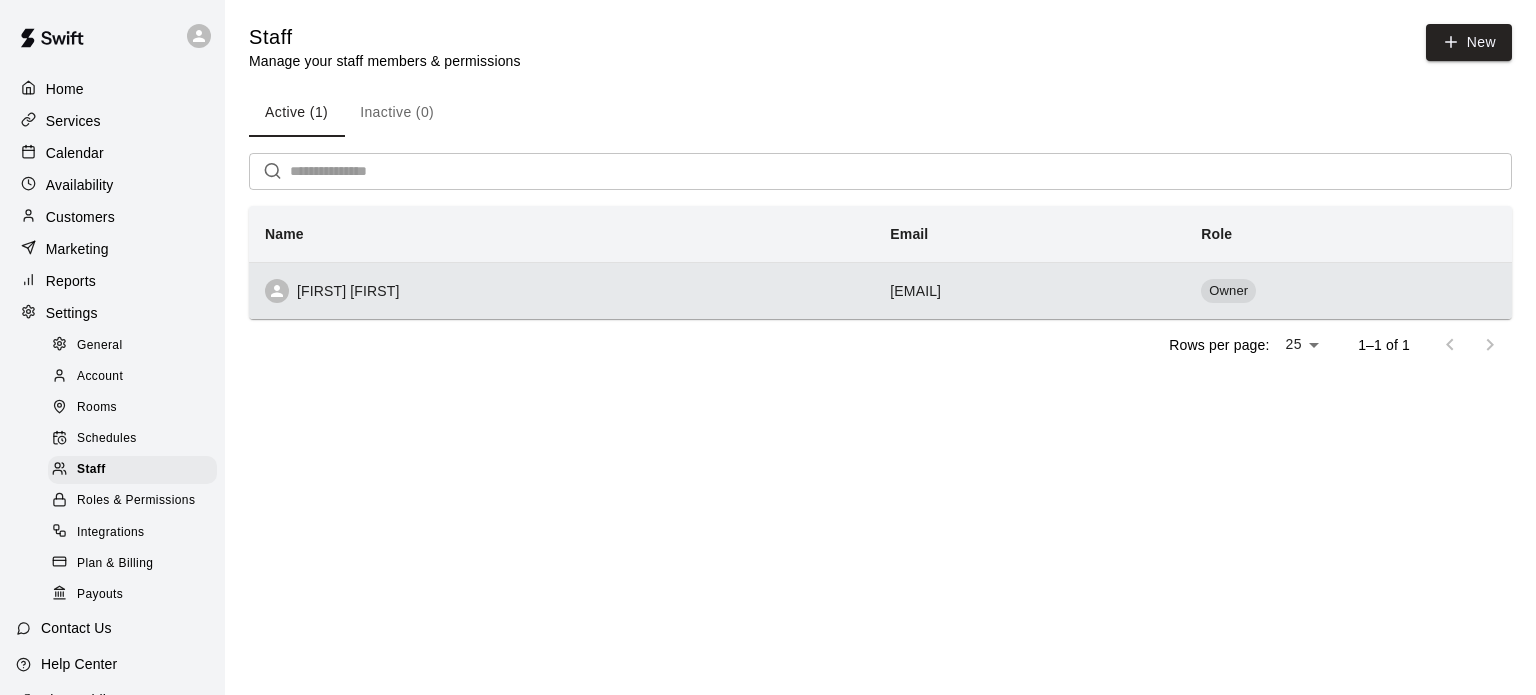 click on "[FIRST] [FIRST]" at bounding box center [561, 291] 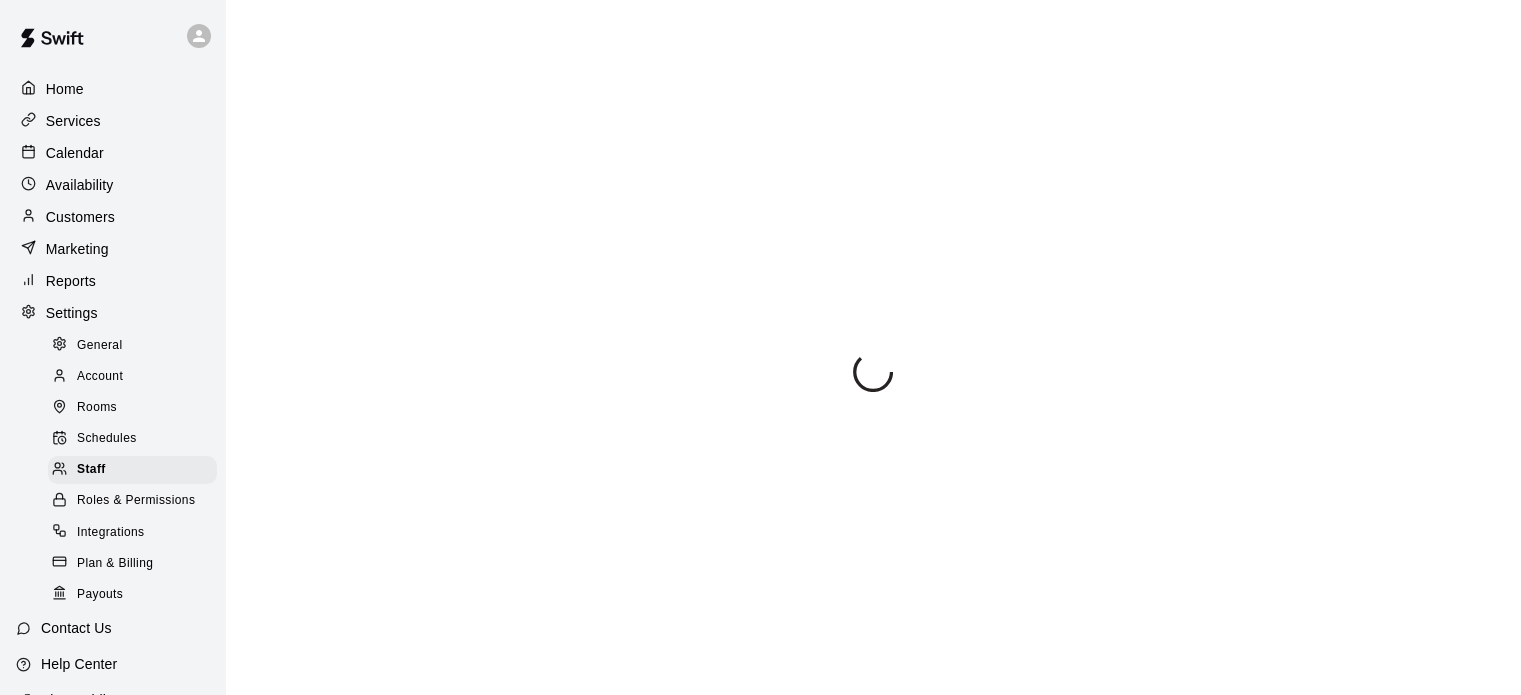 select on "**" 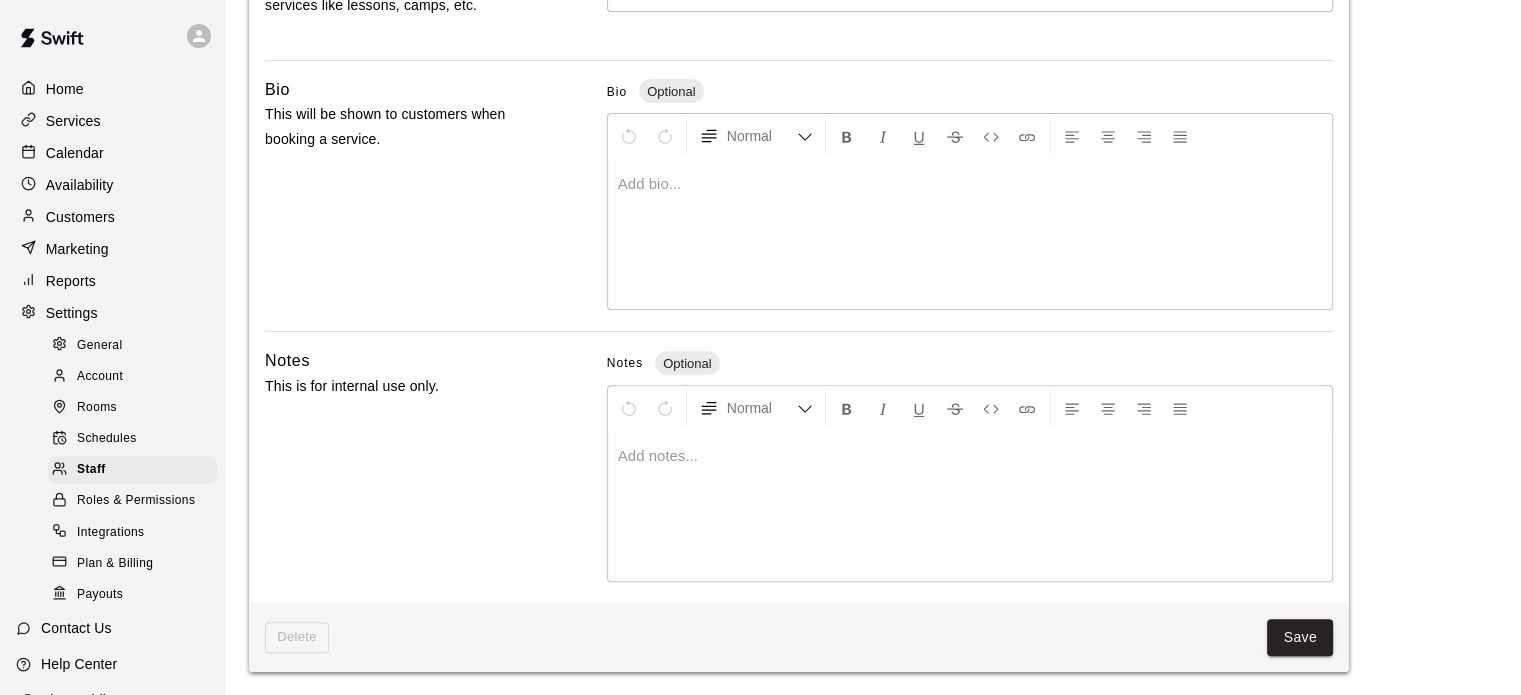 scroll, scrollTop: 0, scrollLeft: 0, axis: both 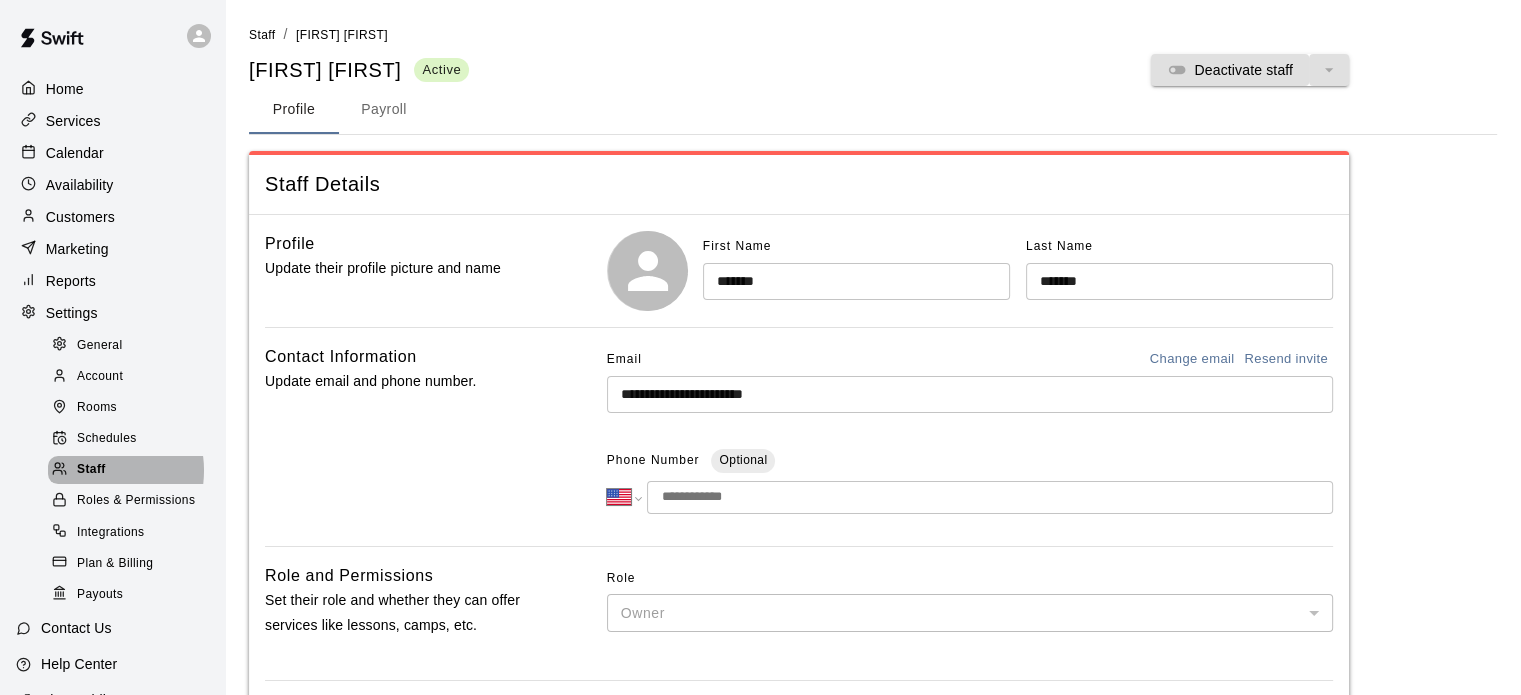 click on "Staff" at bounding box center [91, 470] 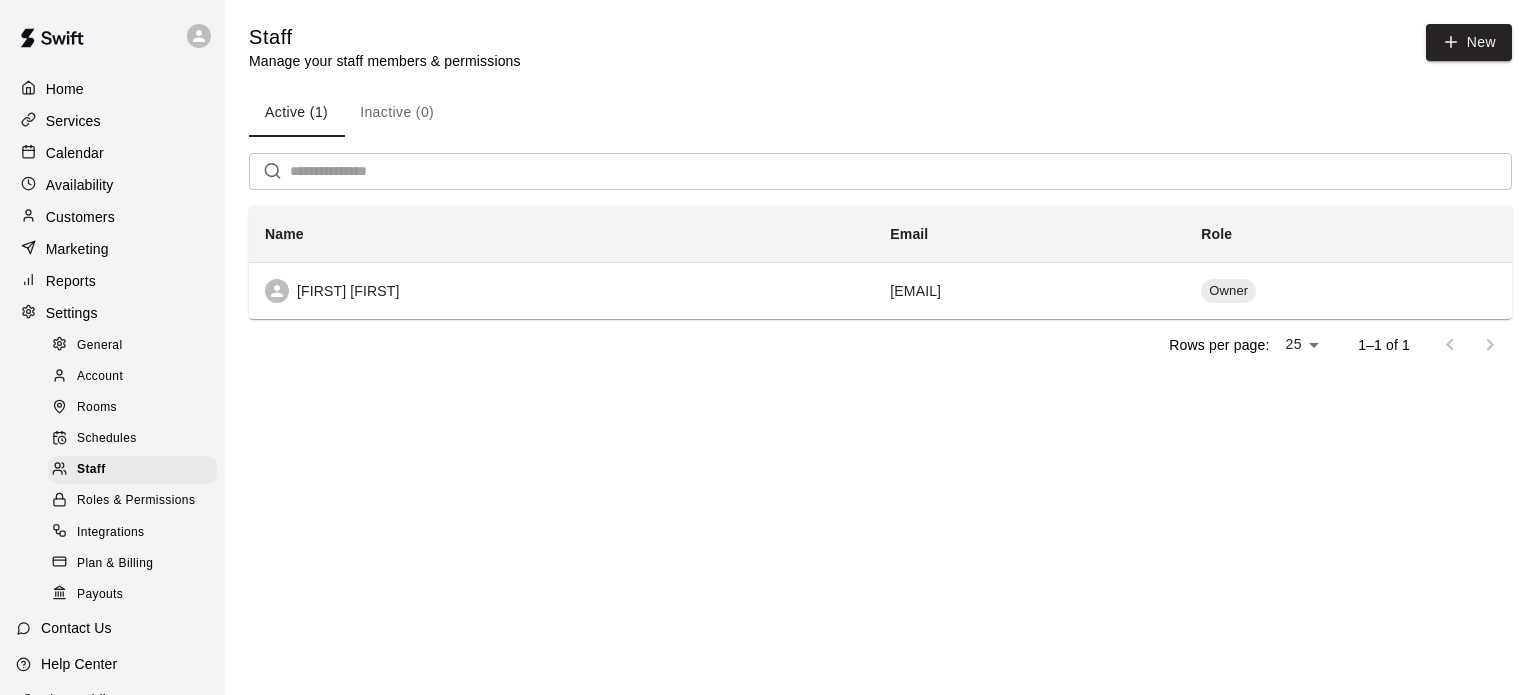 click on "Availability" at bounding box center [80, 185] 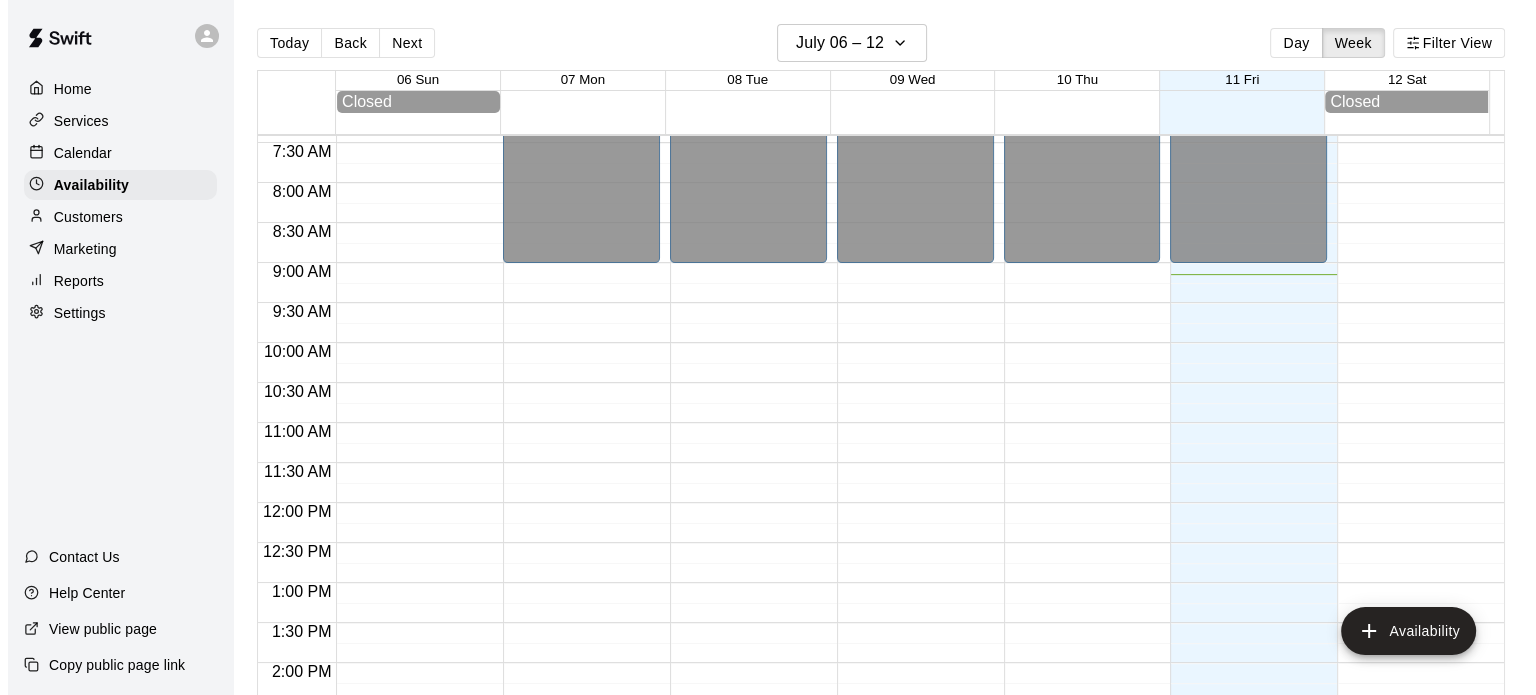 scroll, scrollTop: 574, scrollLeft: 0, axis: vertical 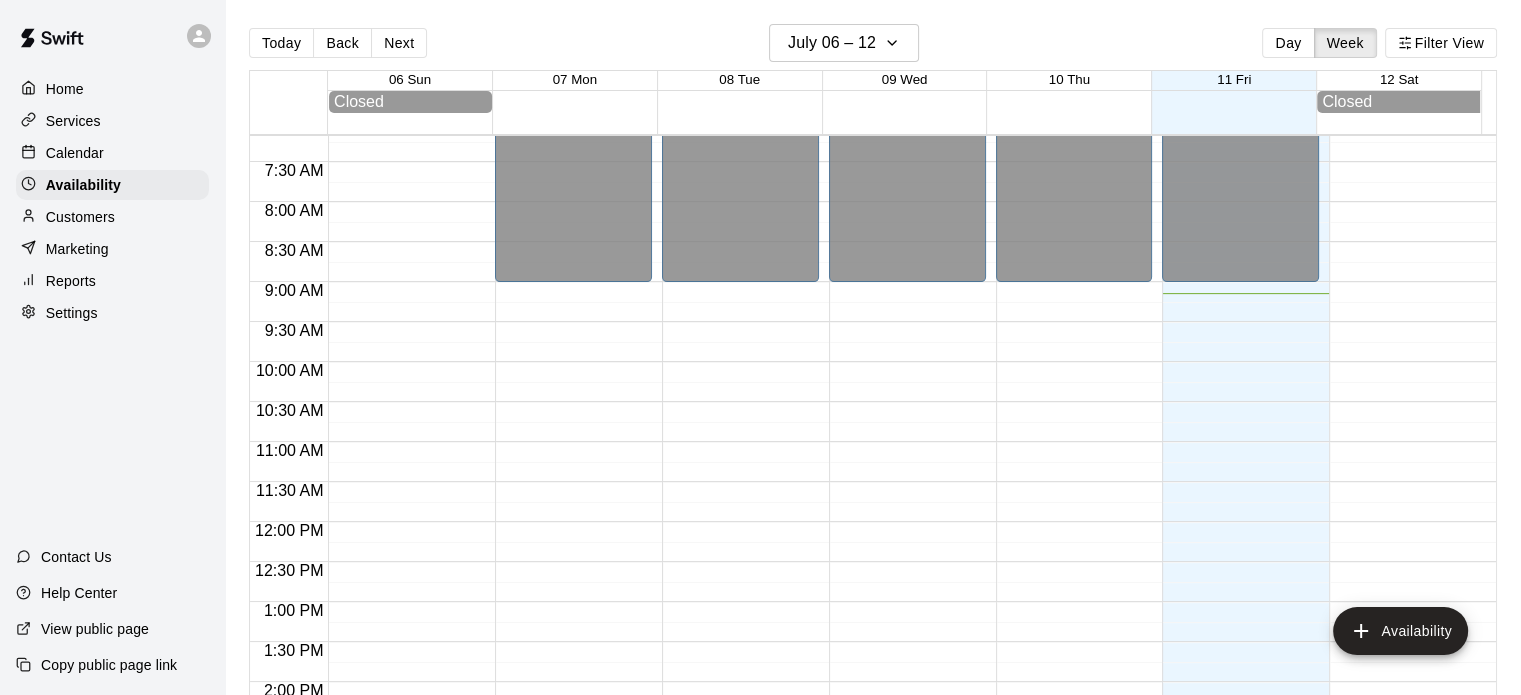 click on "12:00 AM – 9:00 AM Closed 8:00 PM – 11:59 PM Closed" at bounding box center (1240, 522) 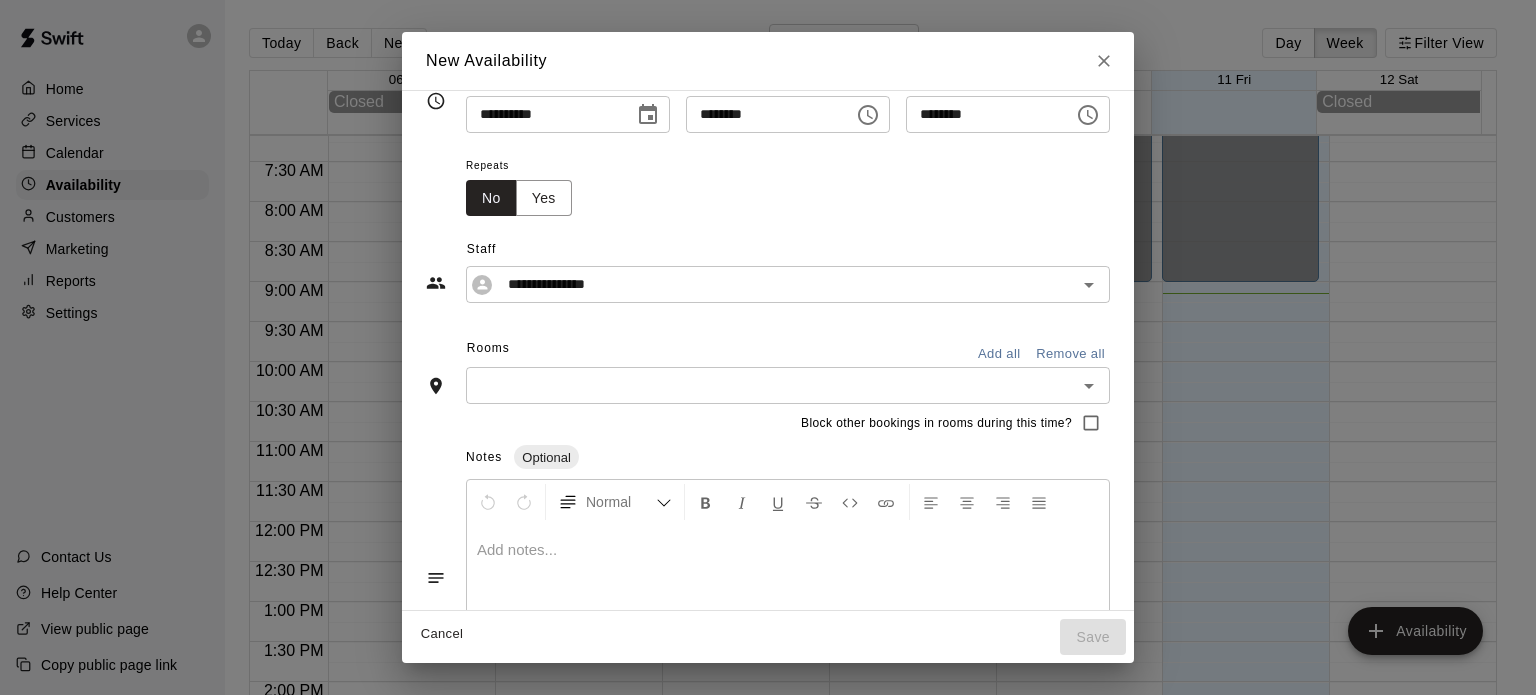 scroll, scrollTop: 0, scrollLeft: 0, axis: both 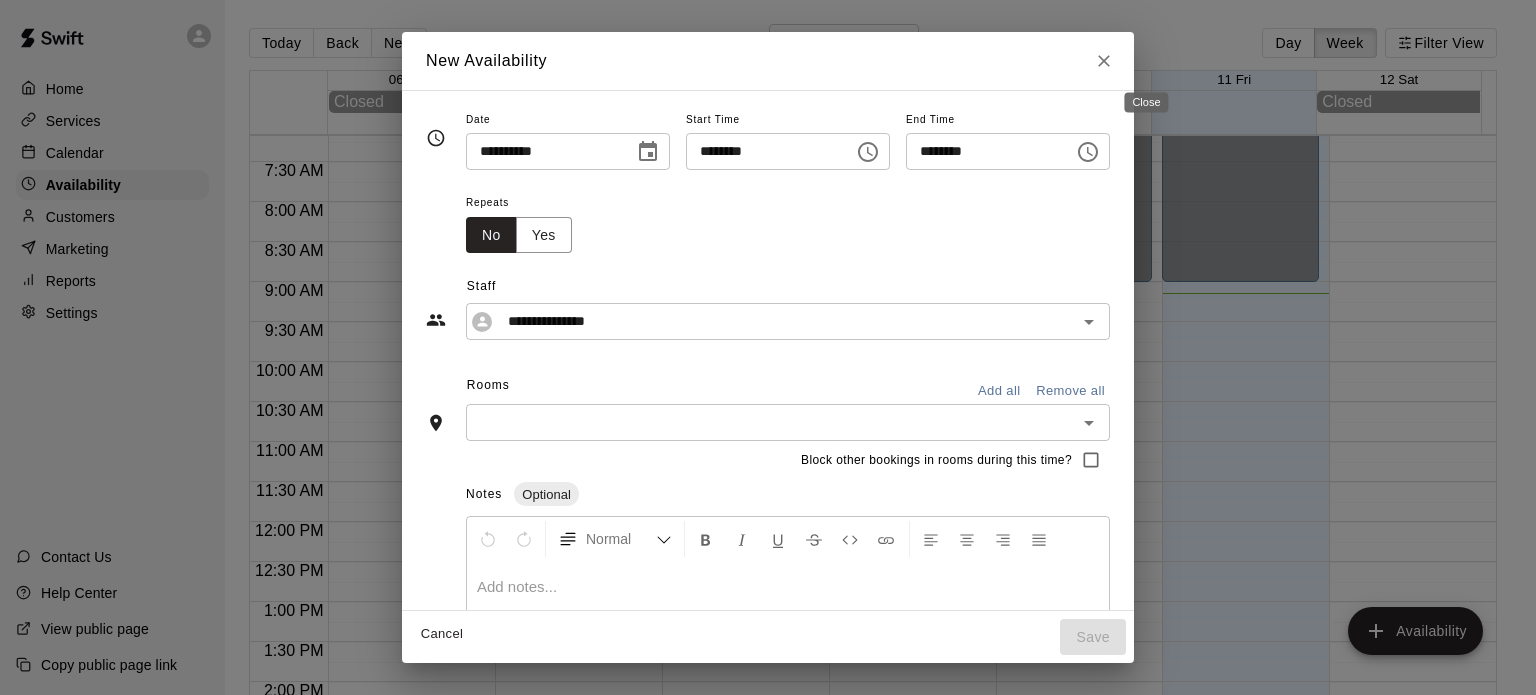 click 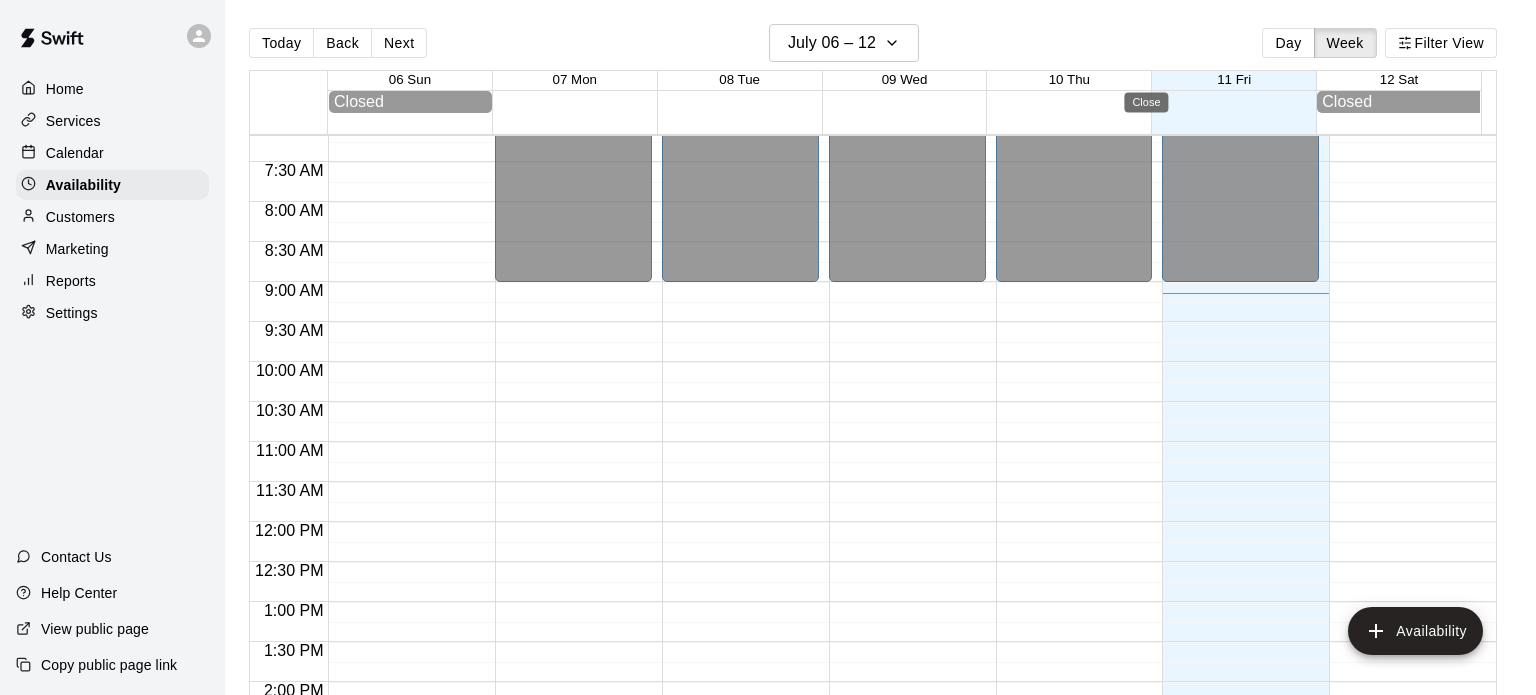 type on "**********" 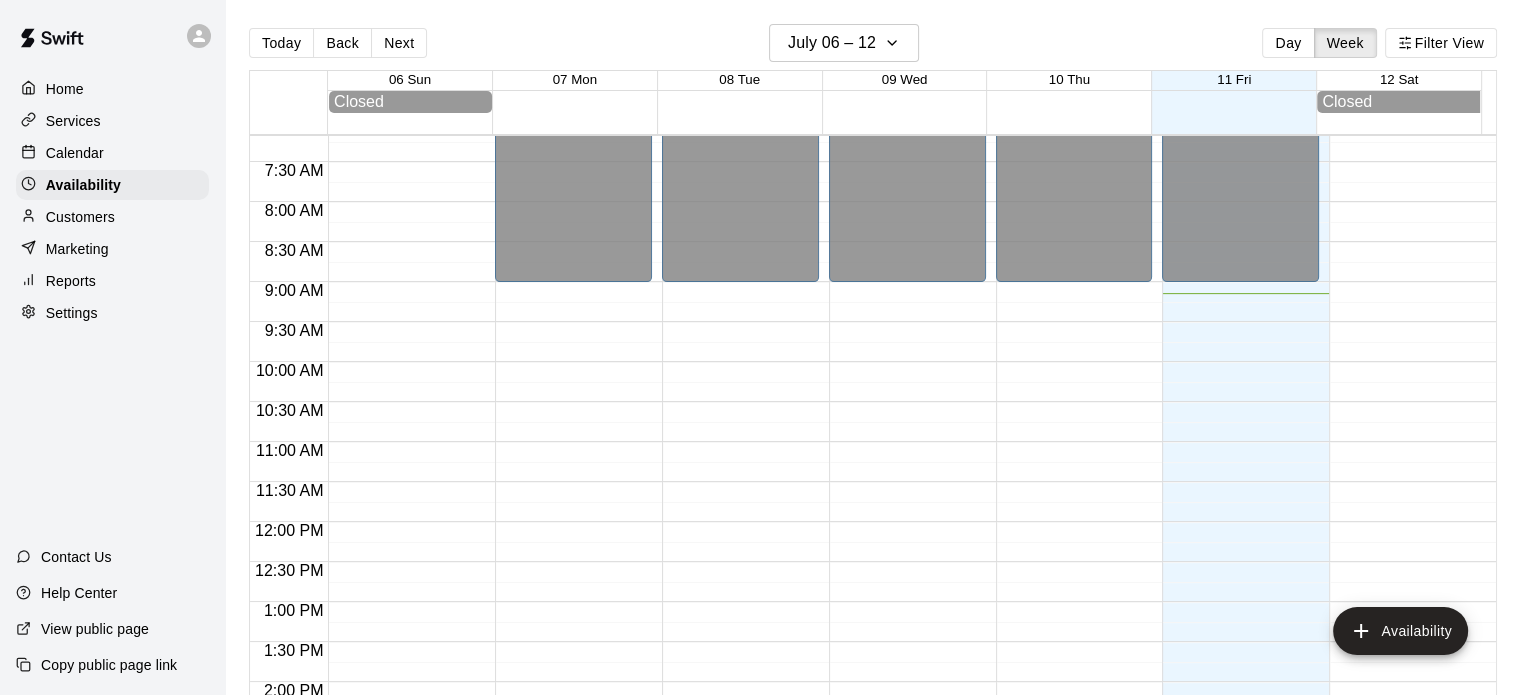 click on "Copy public page link" at bounding box center (109, 665) 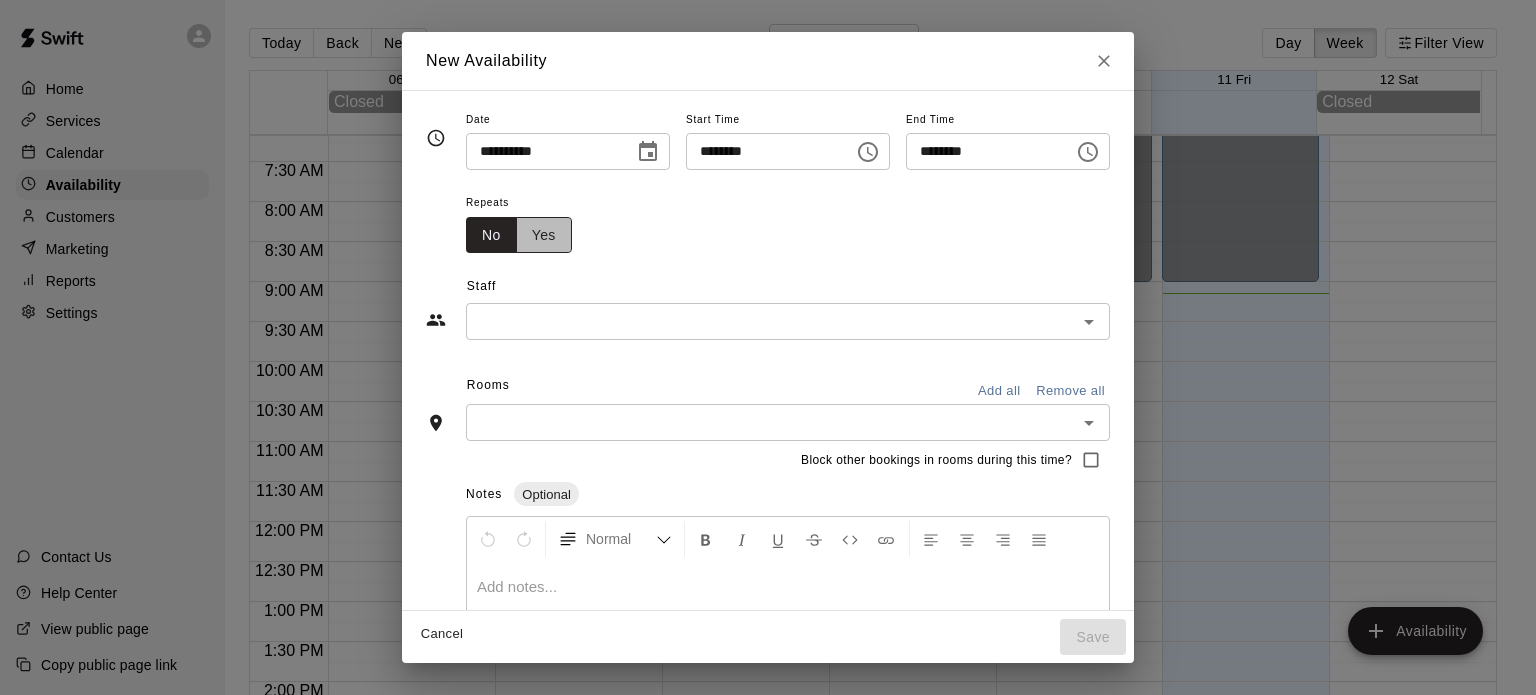 click on "Yes" at bounding box center (544, 235) 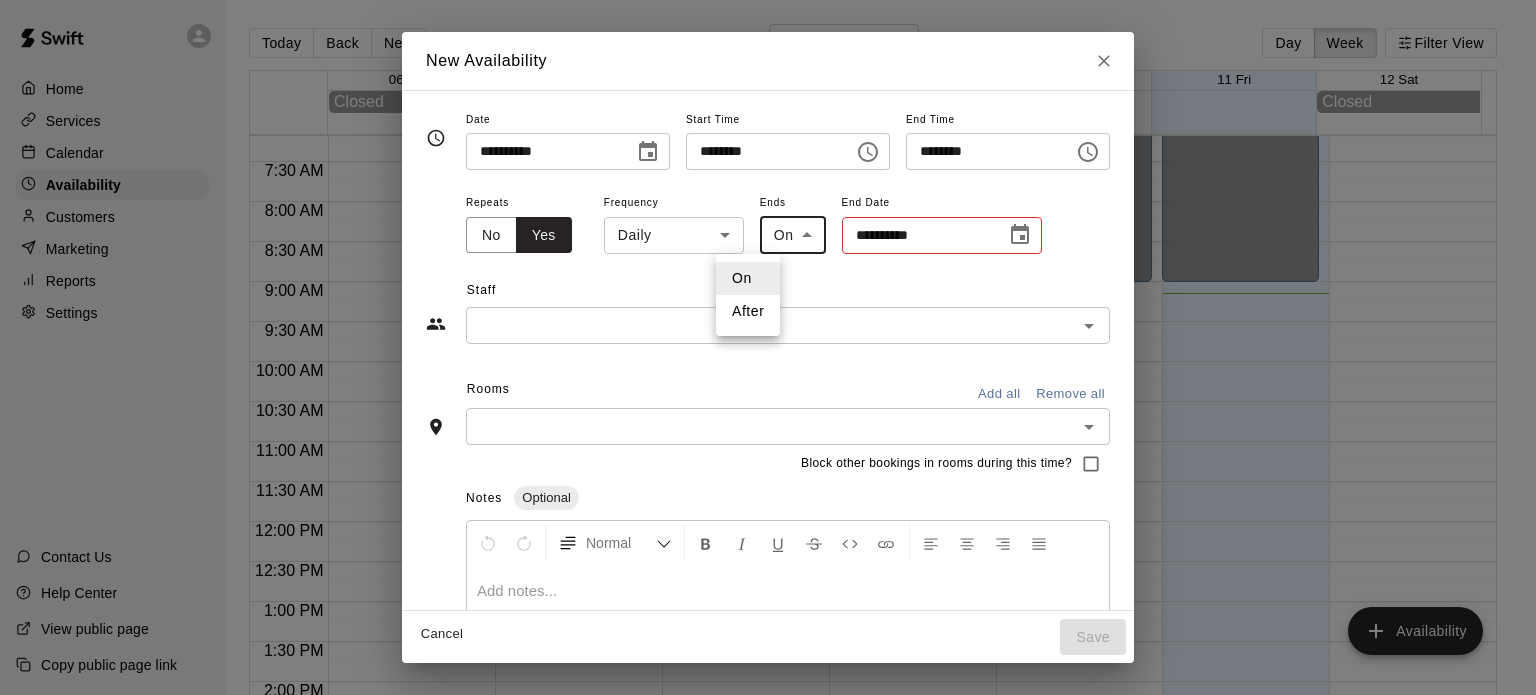 click on "**********" at bounding box center (768, 363) 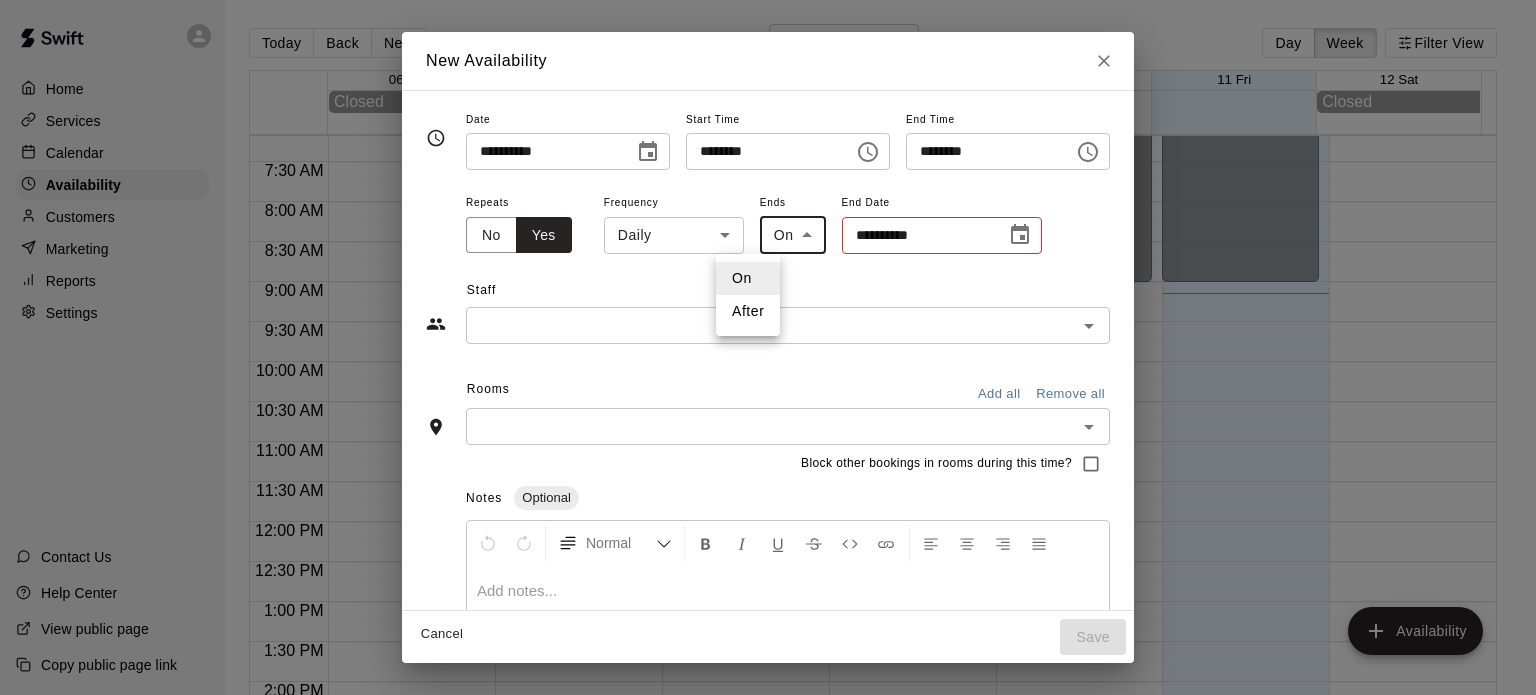 click on "After" at bounding box center (748, 311) 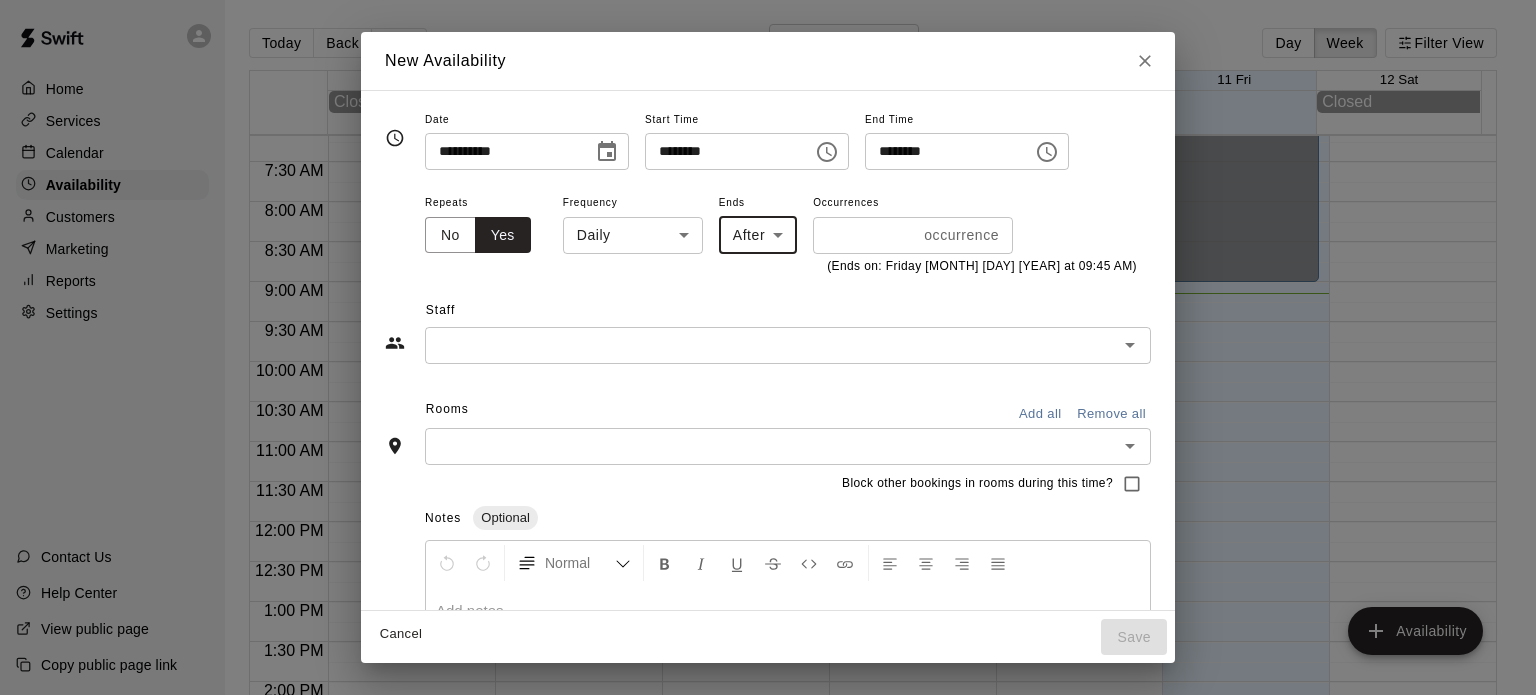 click on "**********" at bounding box center (768, 363) 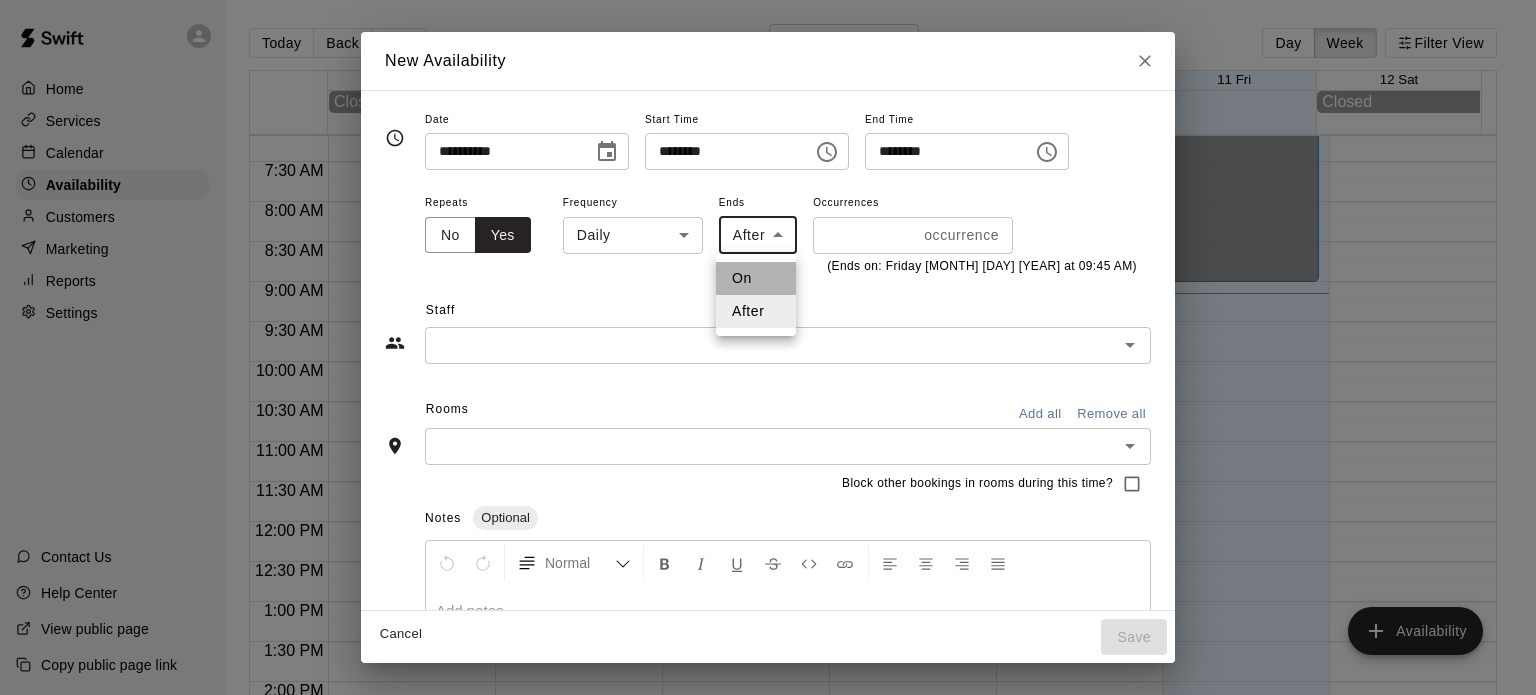 click on "On" at bounding box center (756, 278) 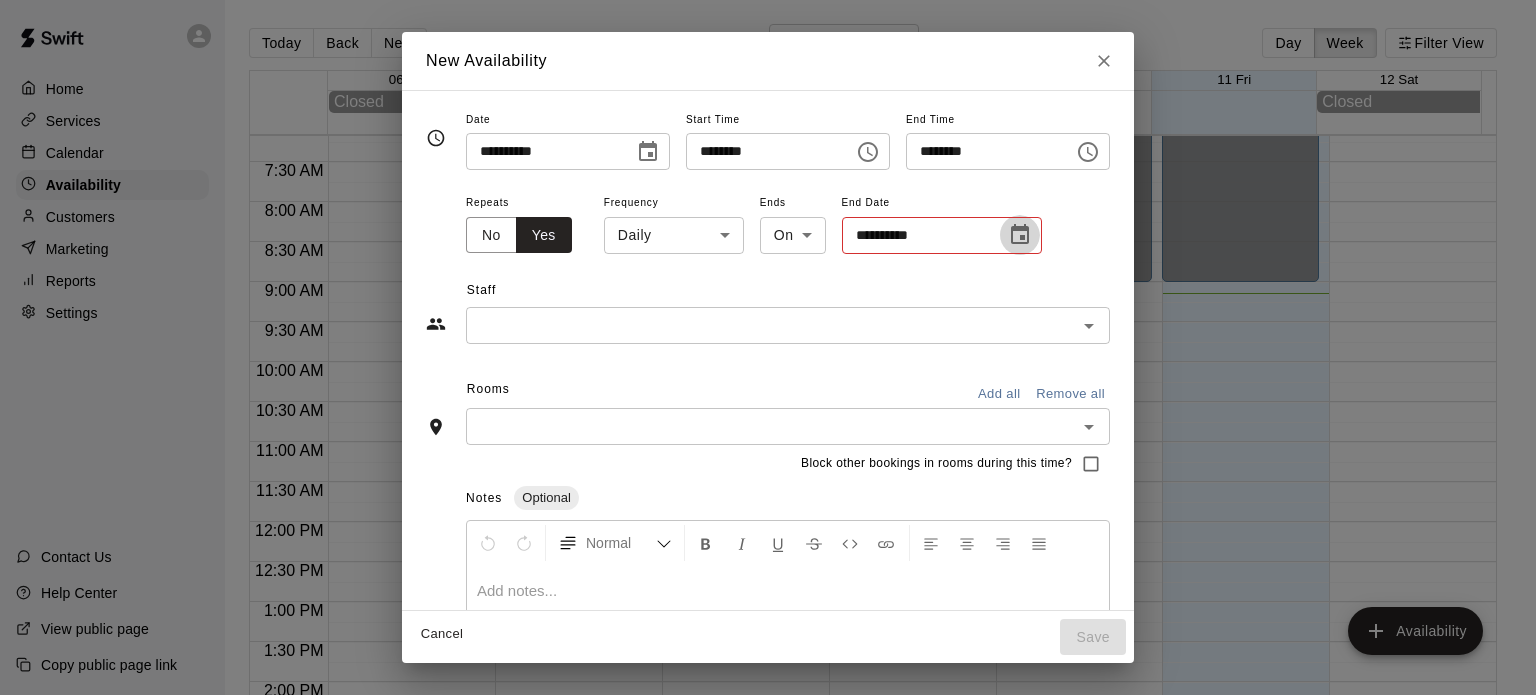 click 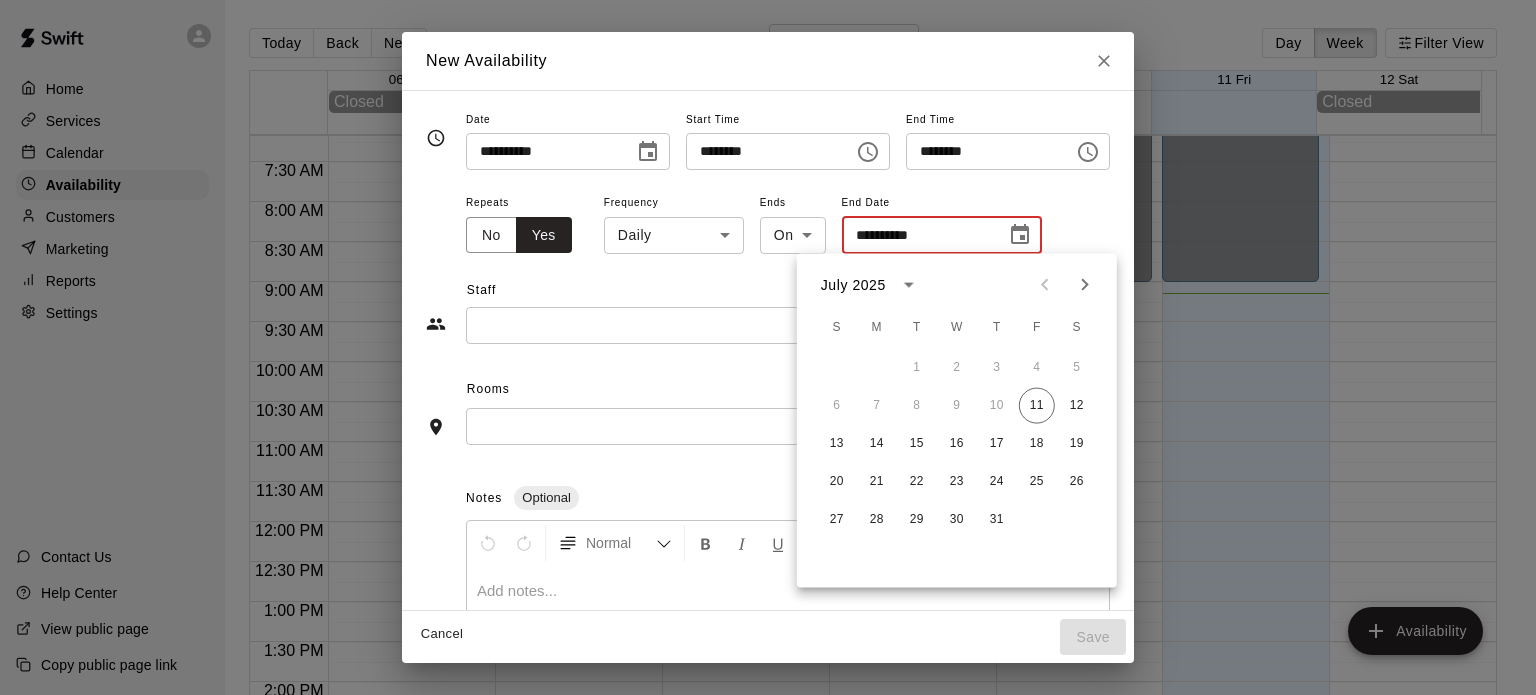 click 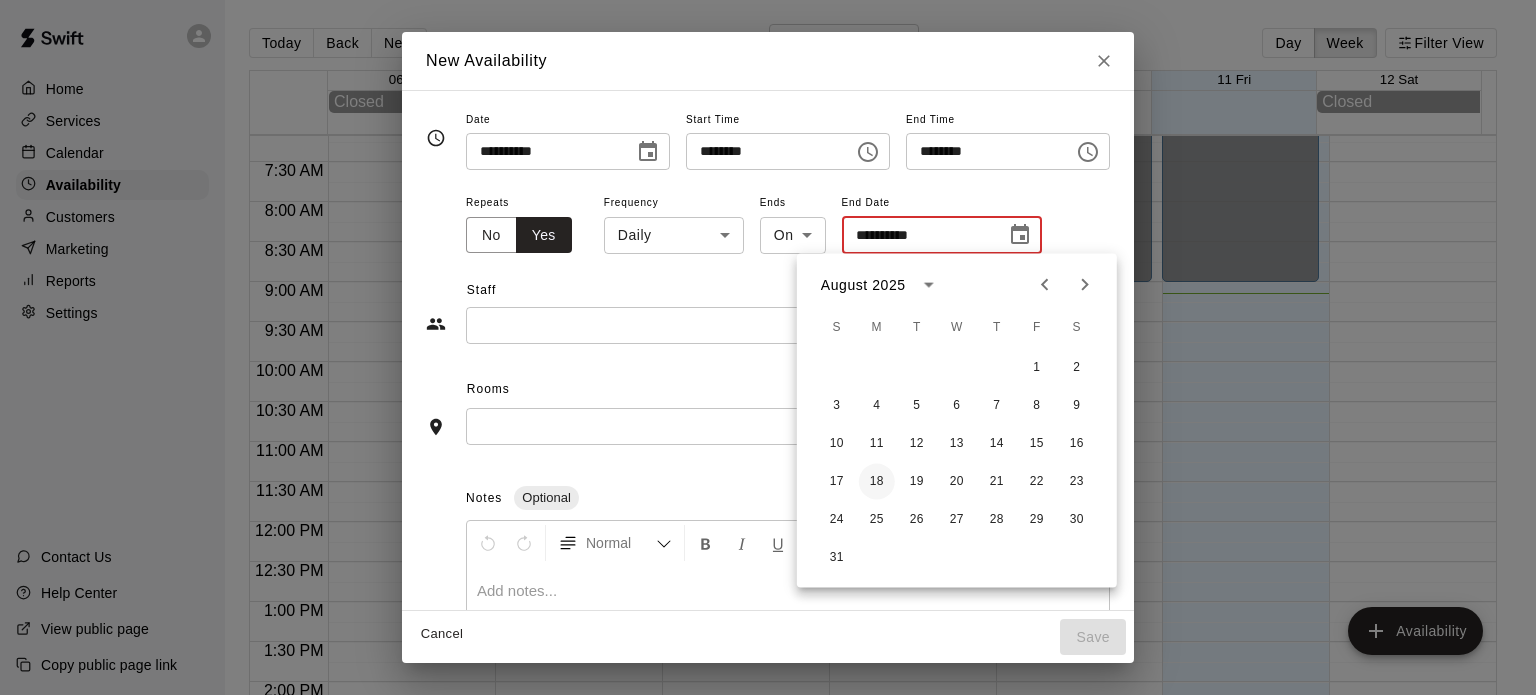 click on "18" at bounding box center [877, 482] 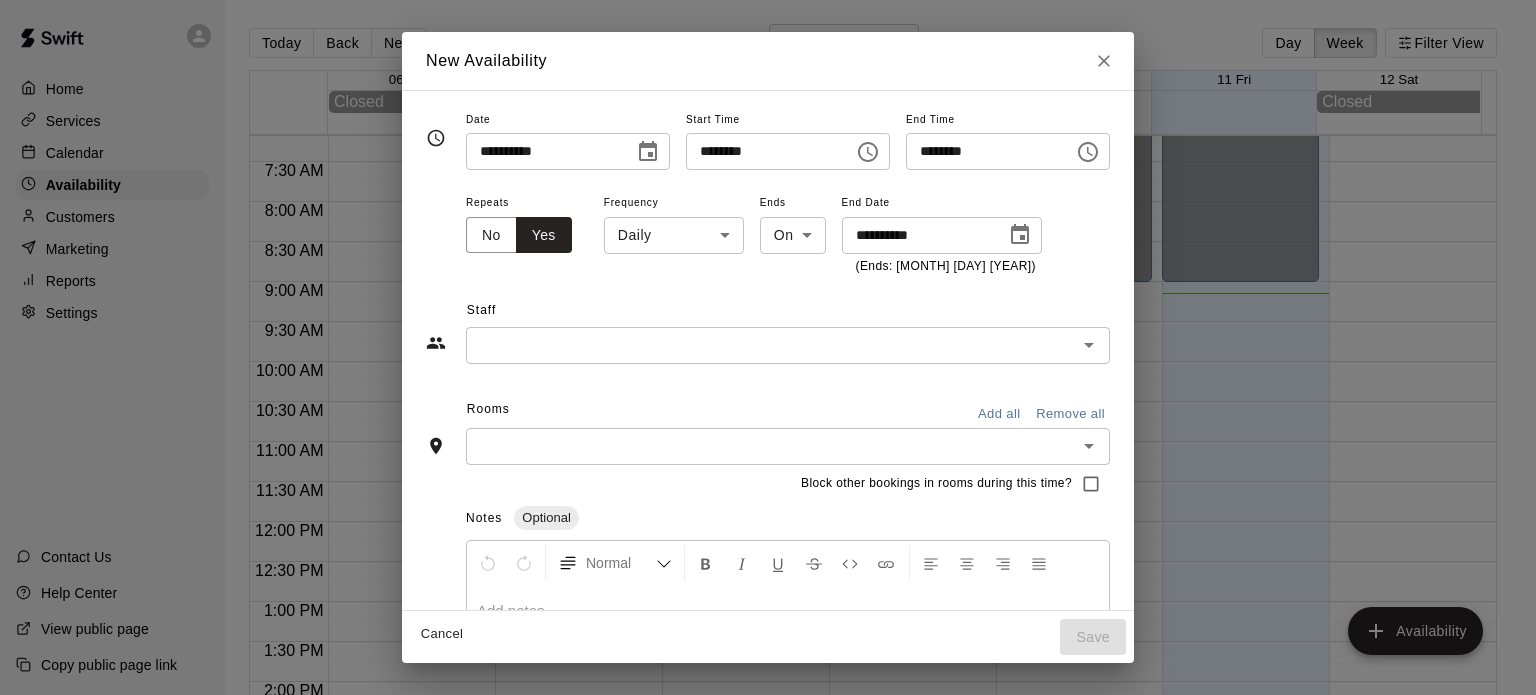 click on "​" at bounding box center (788, 345) 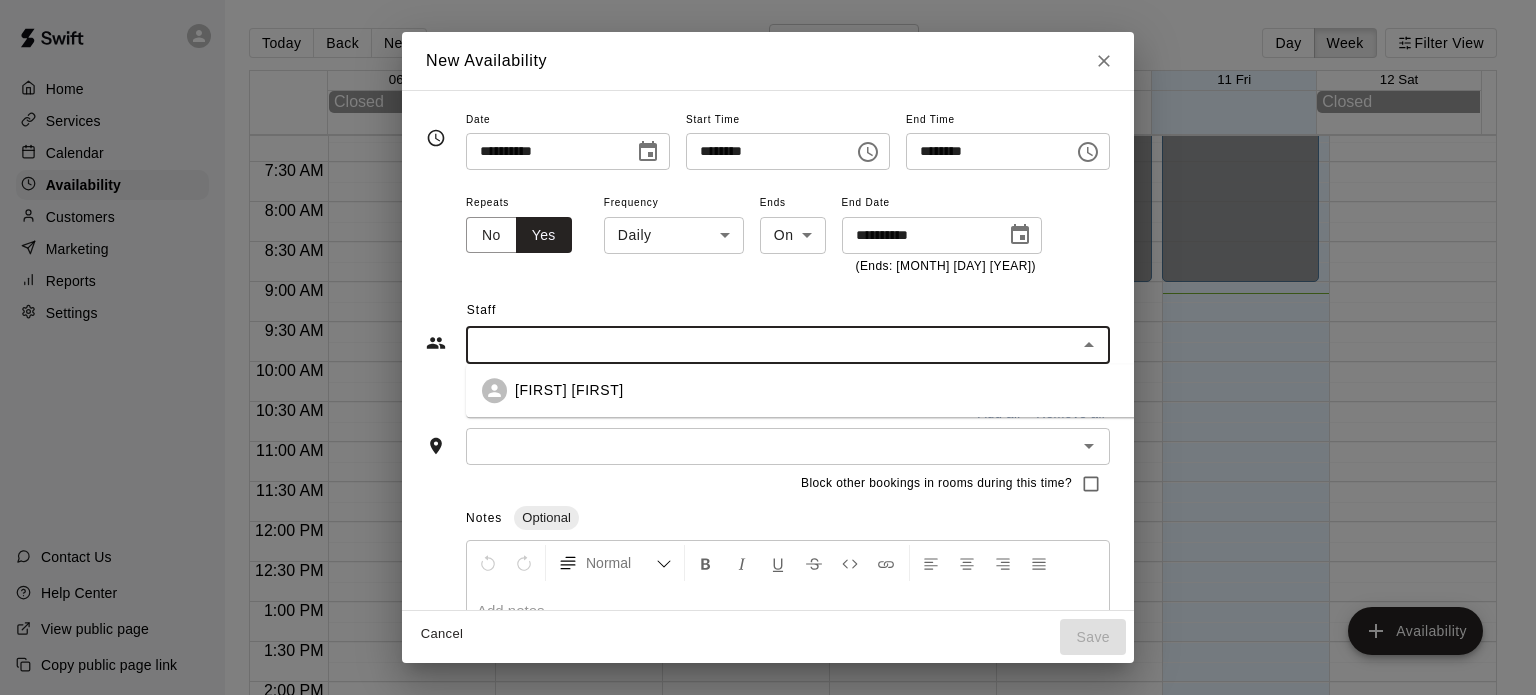 click on "[FIRST] [FIRST]" at bounding box center [839, 390] 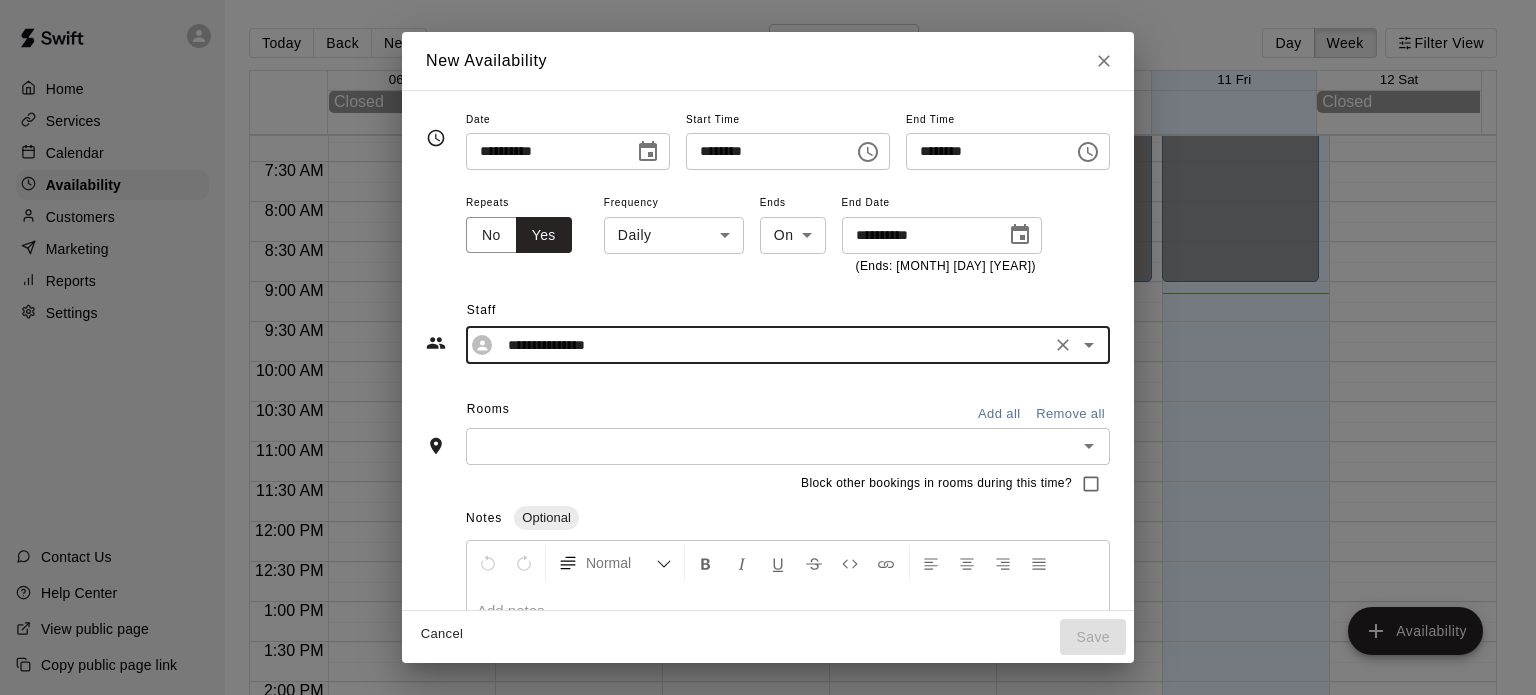 click at bounding box center (771, 446) 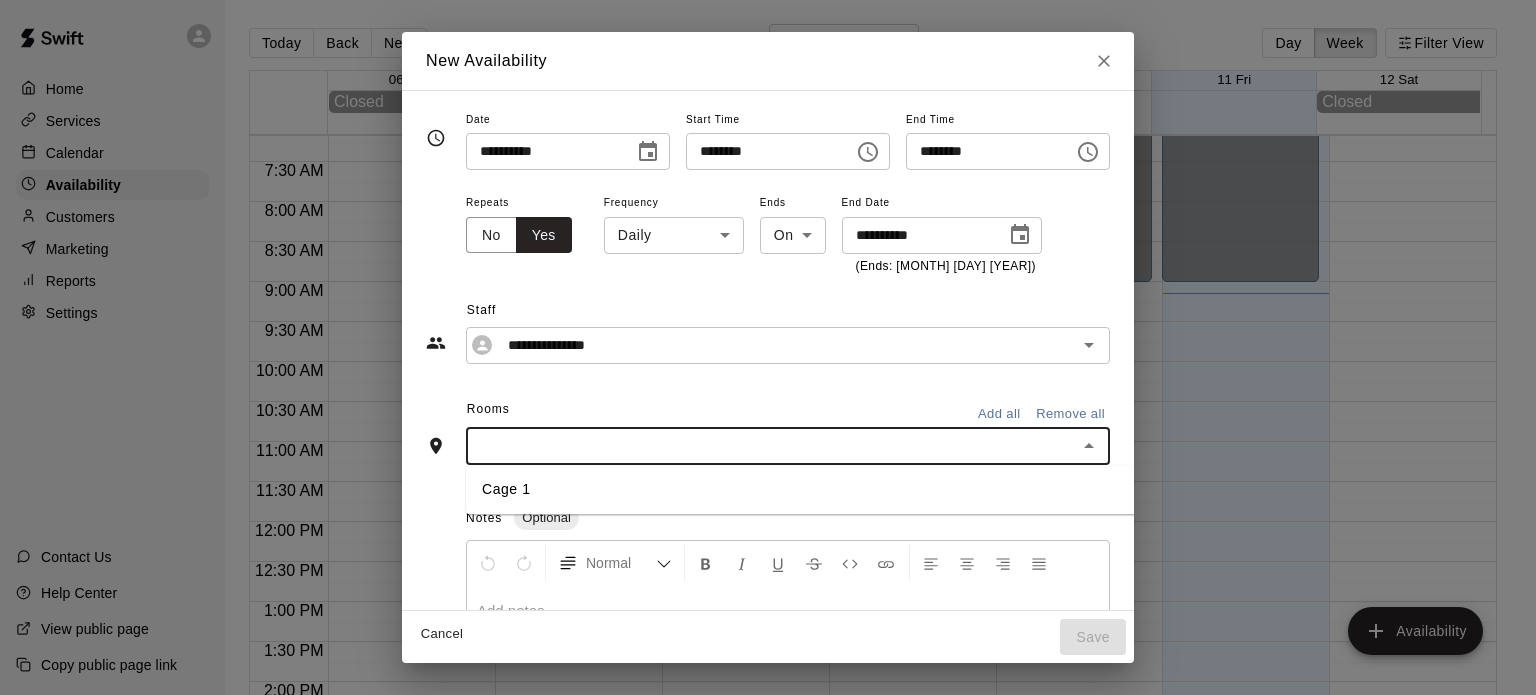 click on "Cage 1" at bounding box center [823, 489] 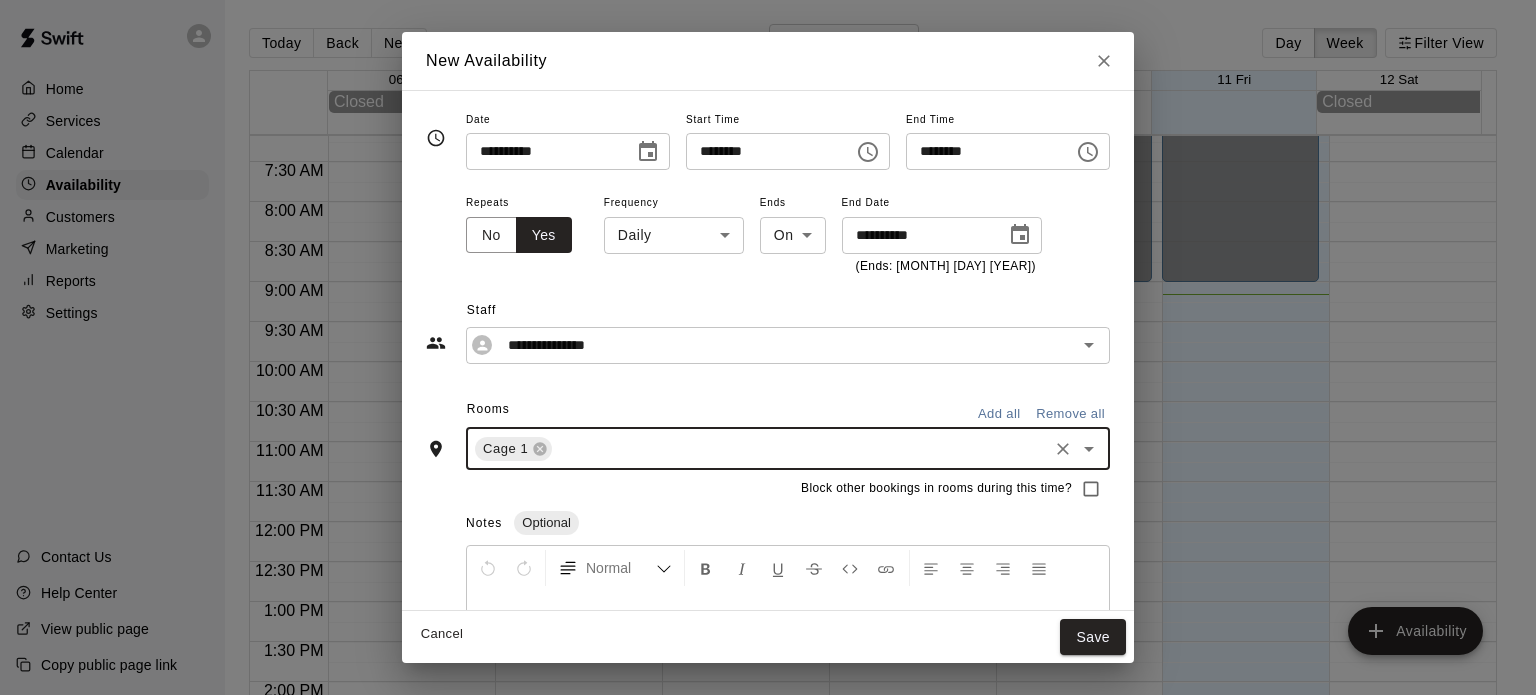 click on "********" at bounding box center [763, 151] 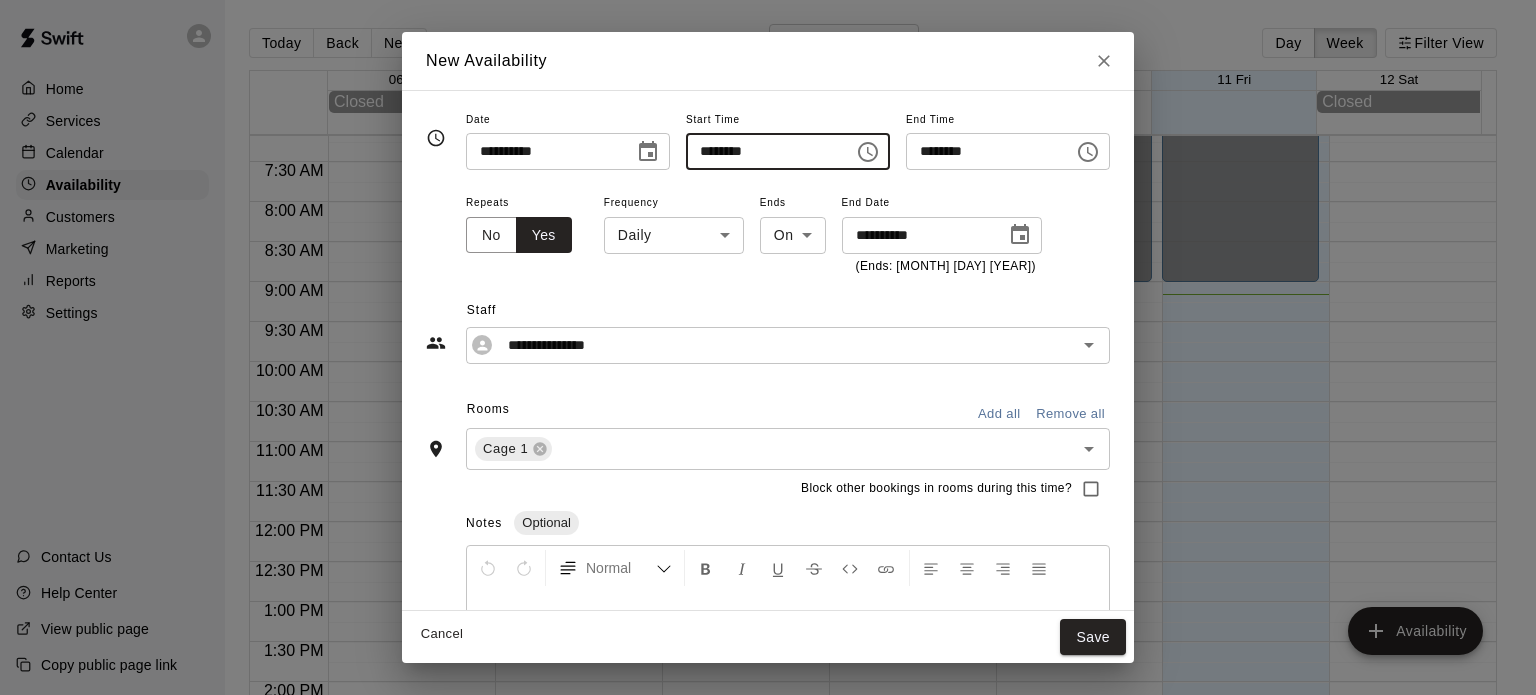click on "********" at bounding box center [763, 151] 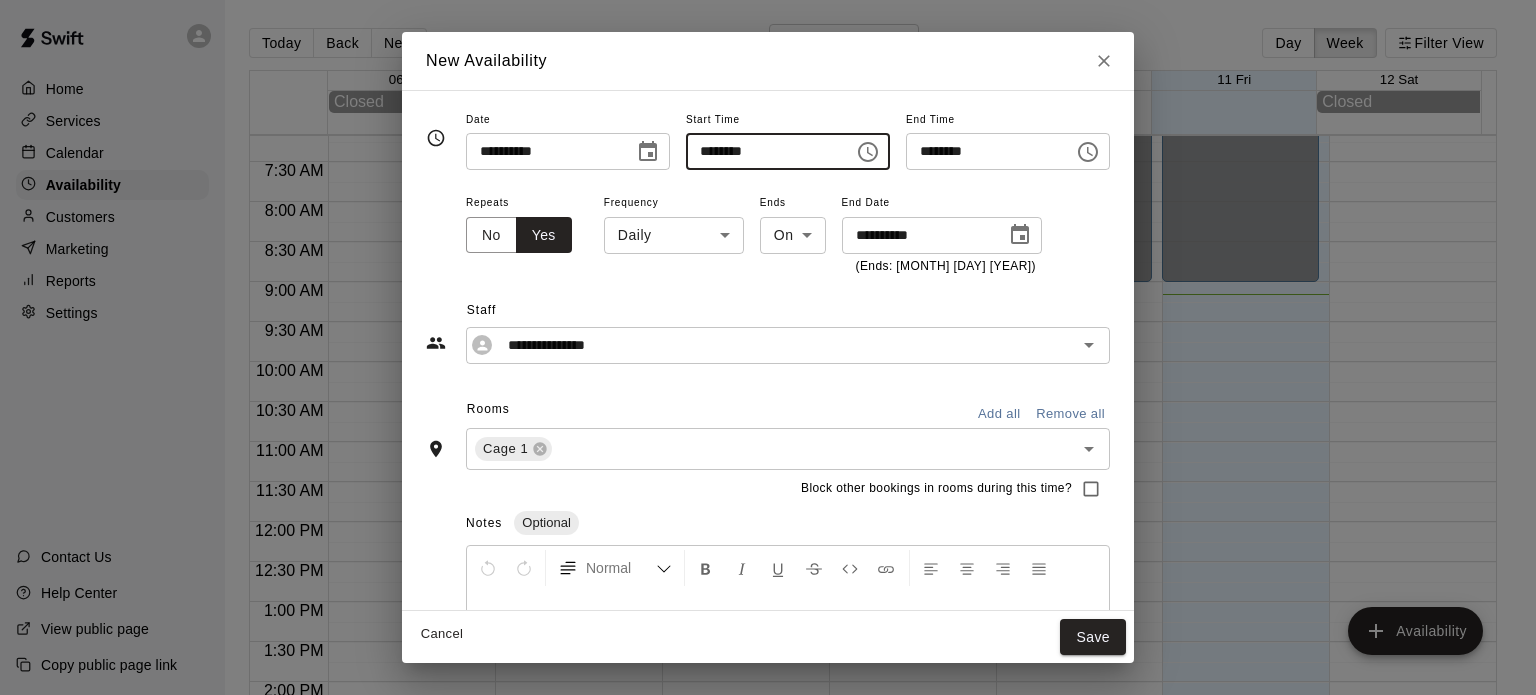 type on "********" 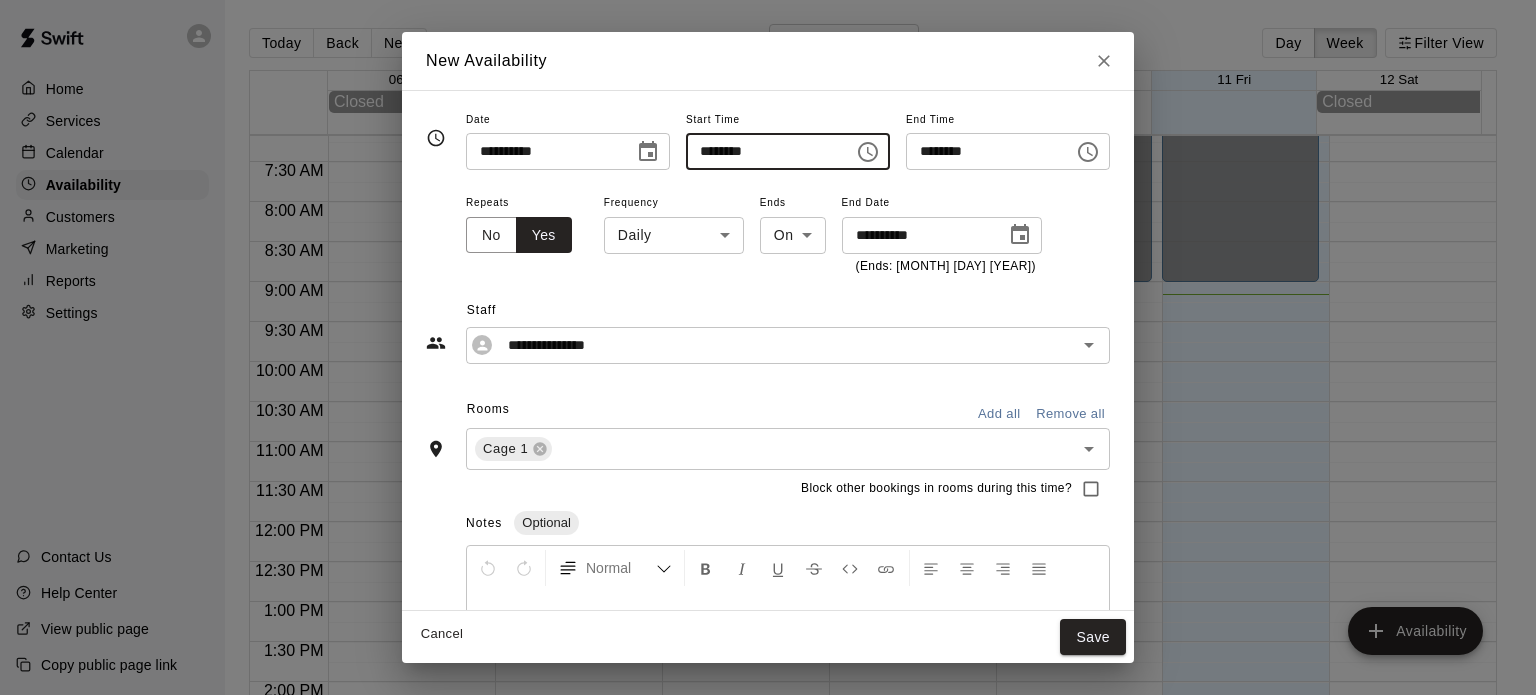 click on "********" at bounding box center (983, 151) 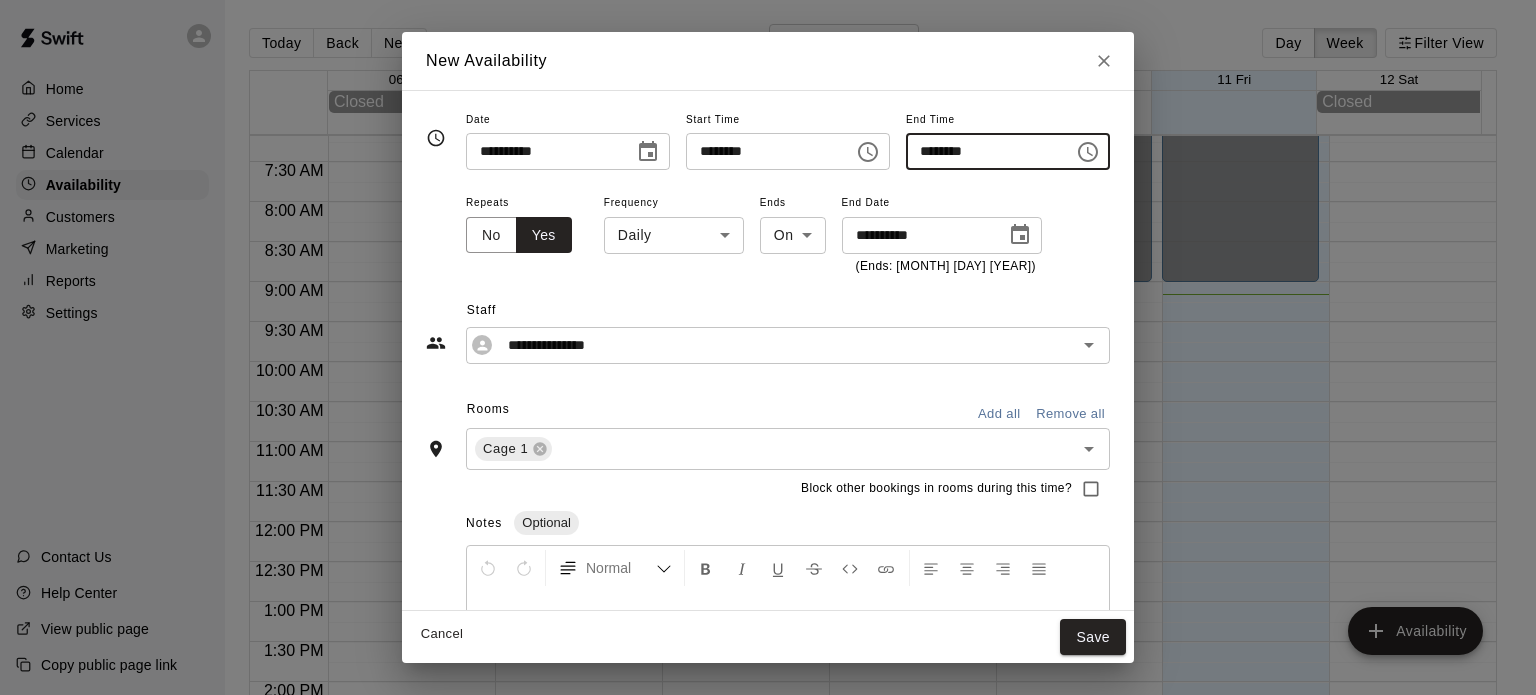 type on "********" 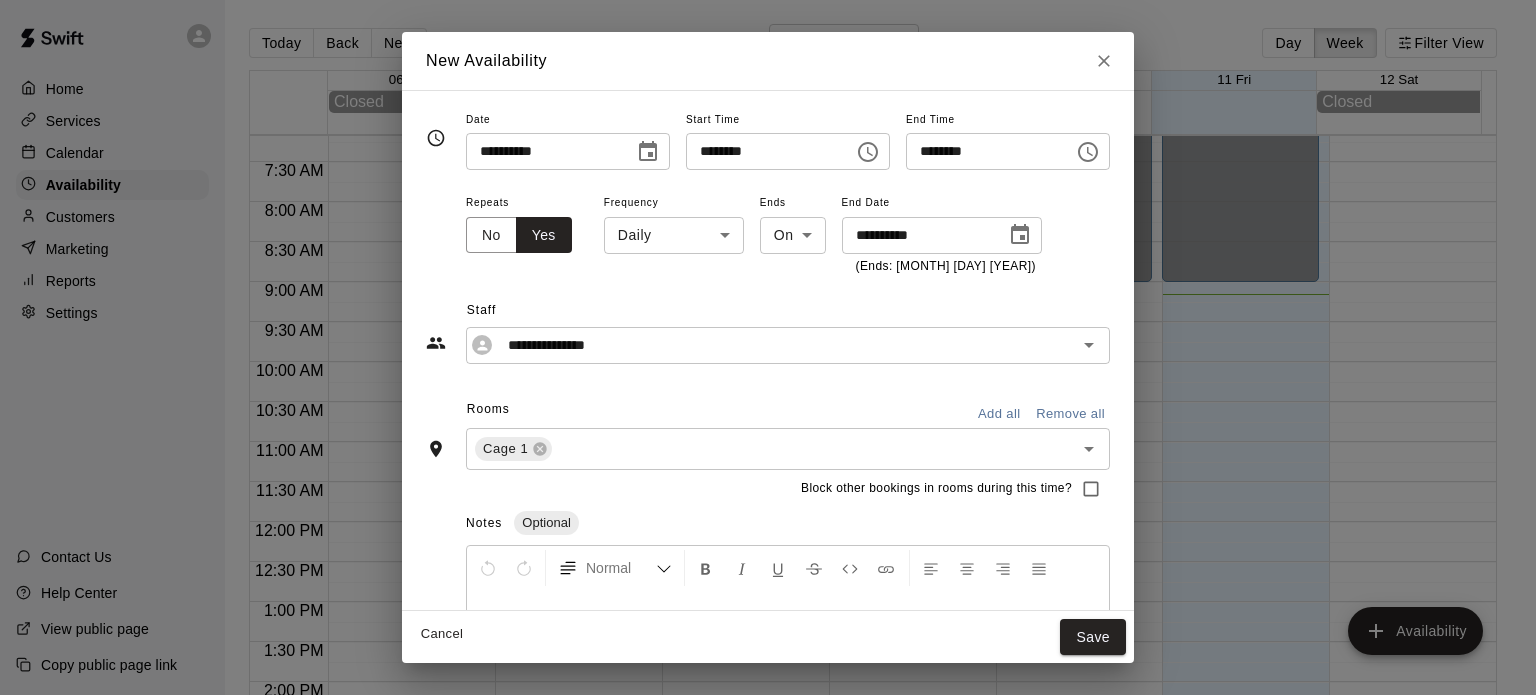 click on "**********" at bounding box center (788, 233) 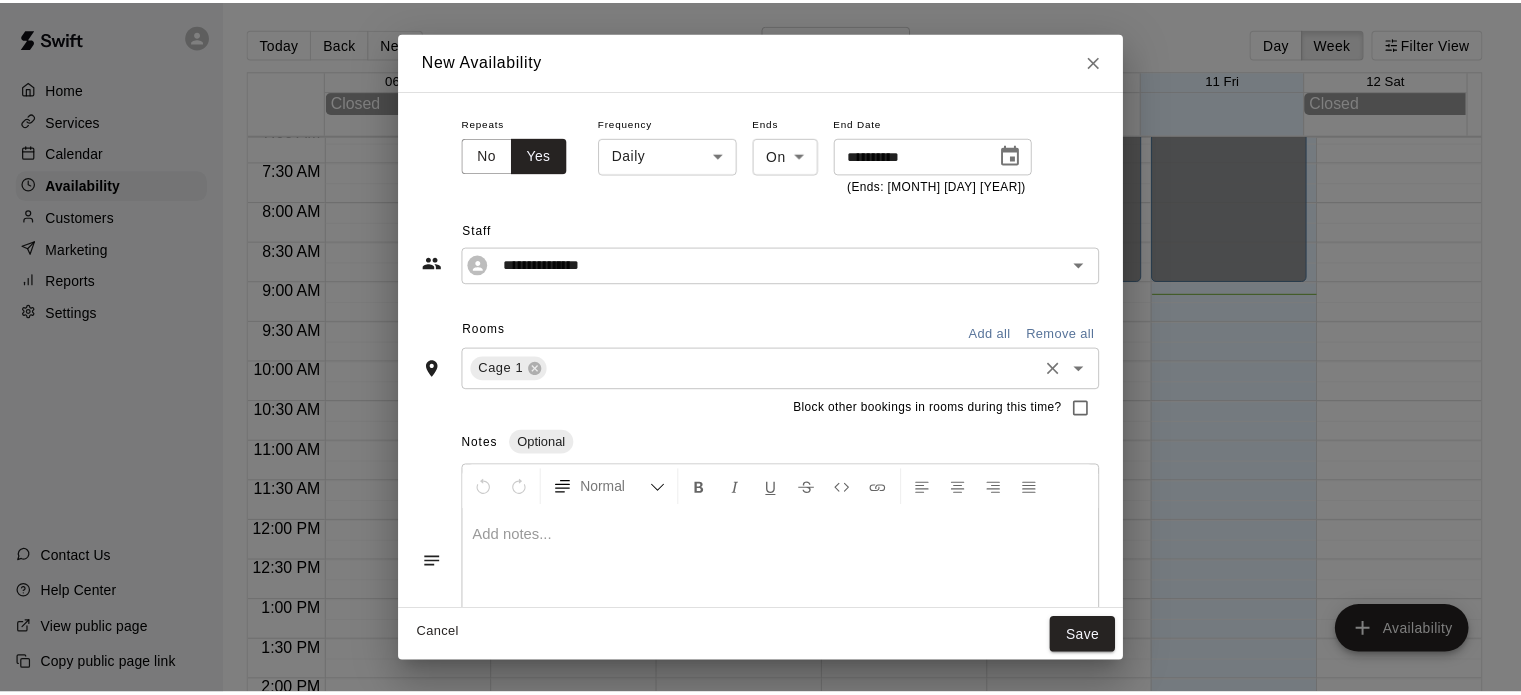 scroll, scrollTop: 152, scrollLeft: 0, axis: vertical 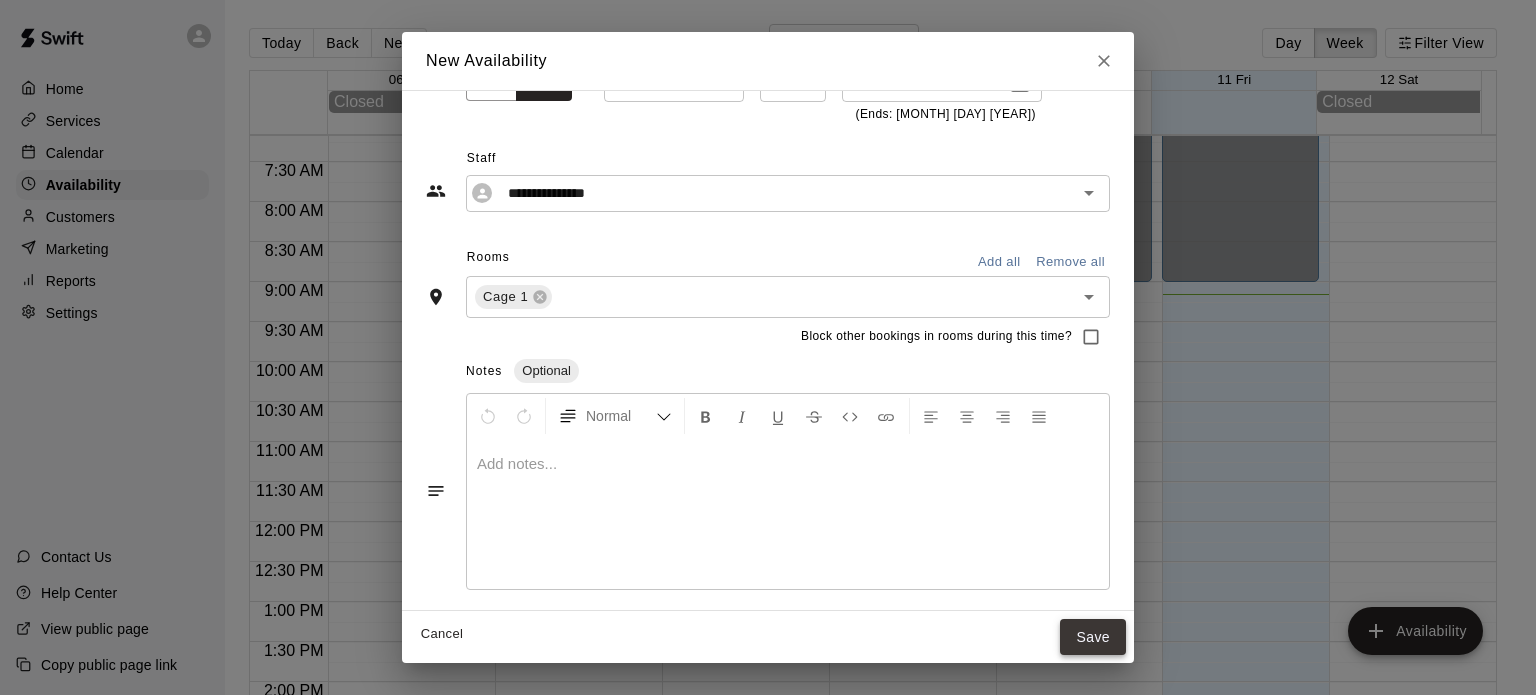 click on "Save" at bounding box center (1093, 637) 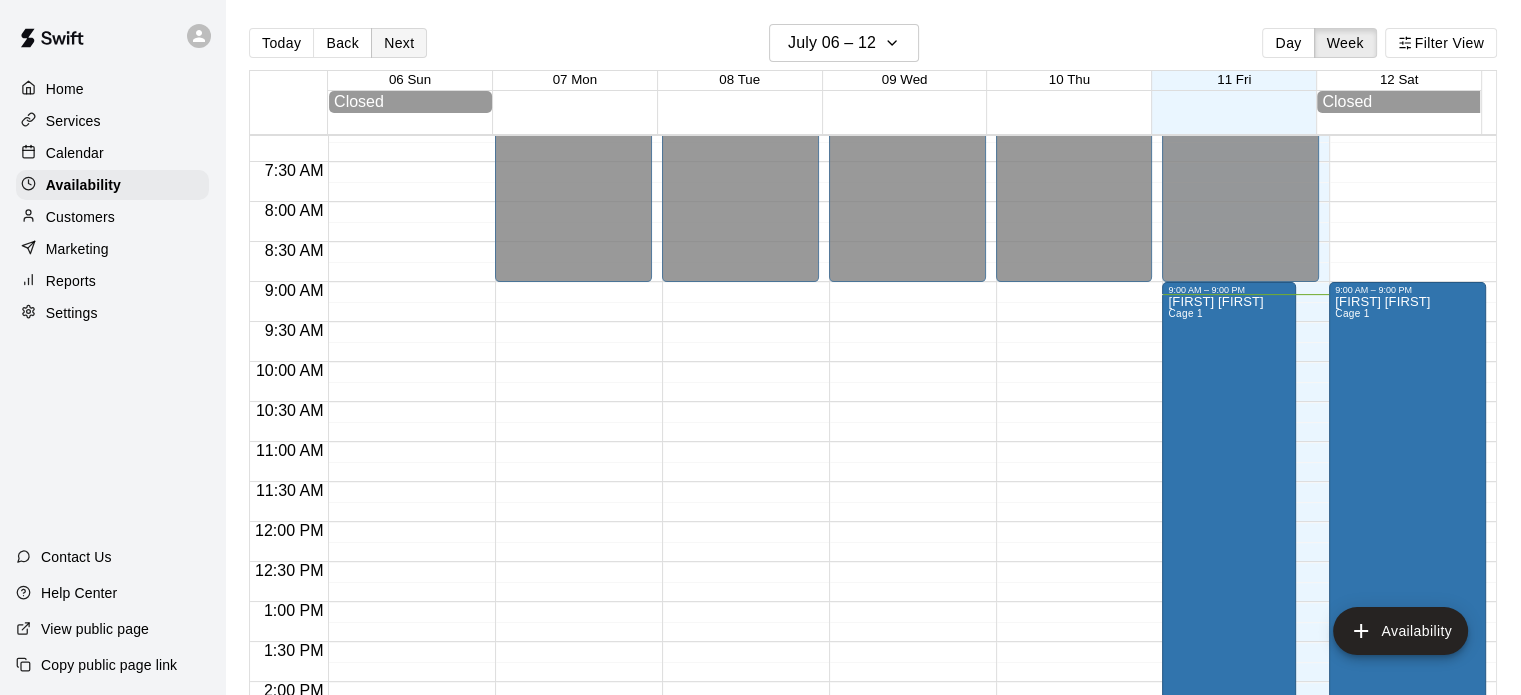 click on "Next" at bounding box center (399, 43) 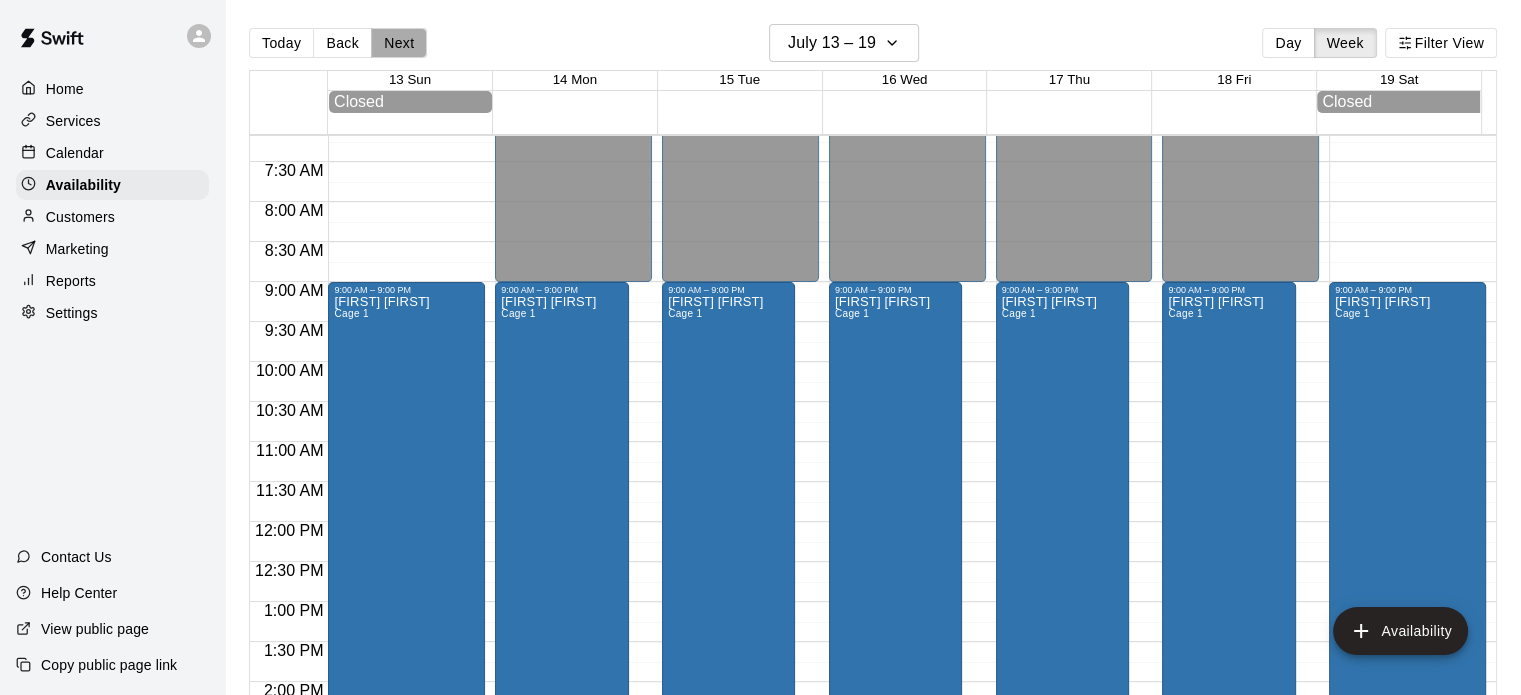 click on "Next" at bounding box center [399, 43] 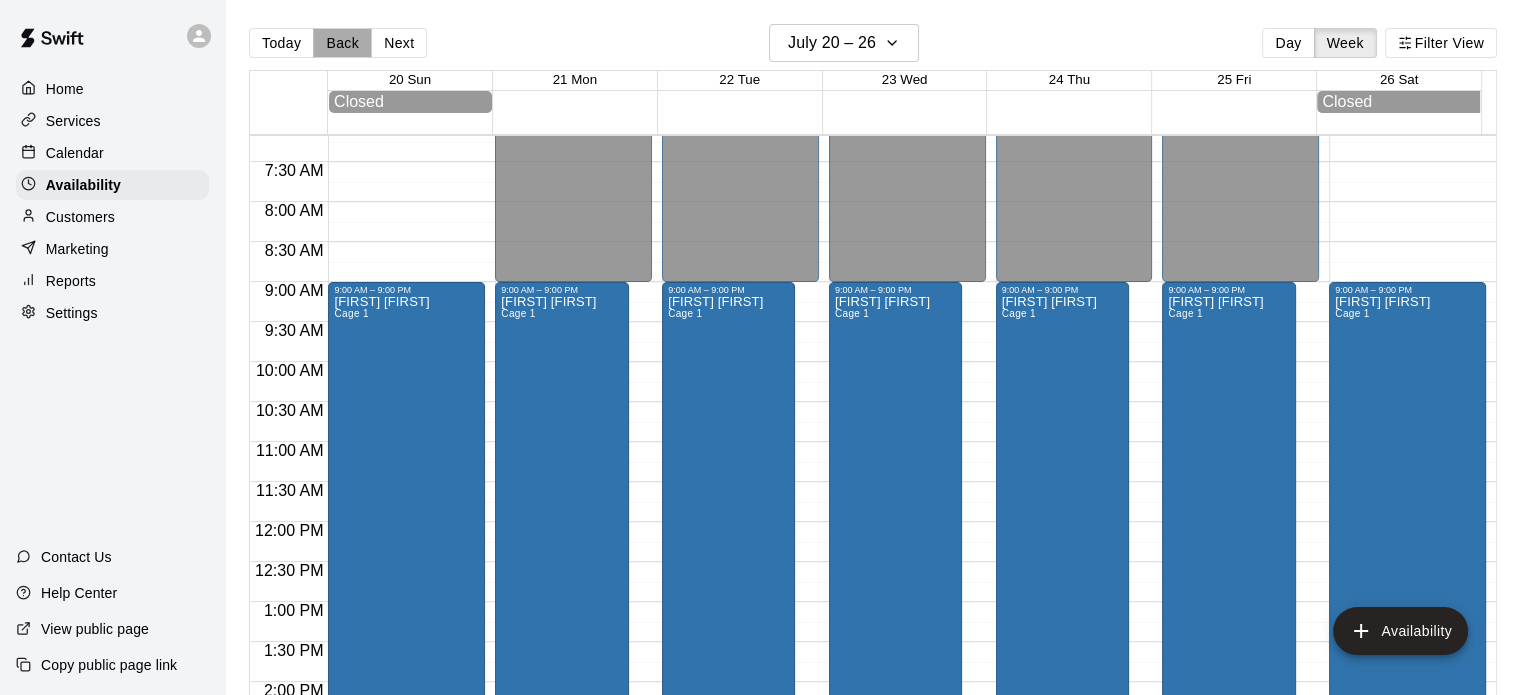 click on "Back" at bounding box center [342, 43] 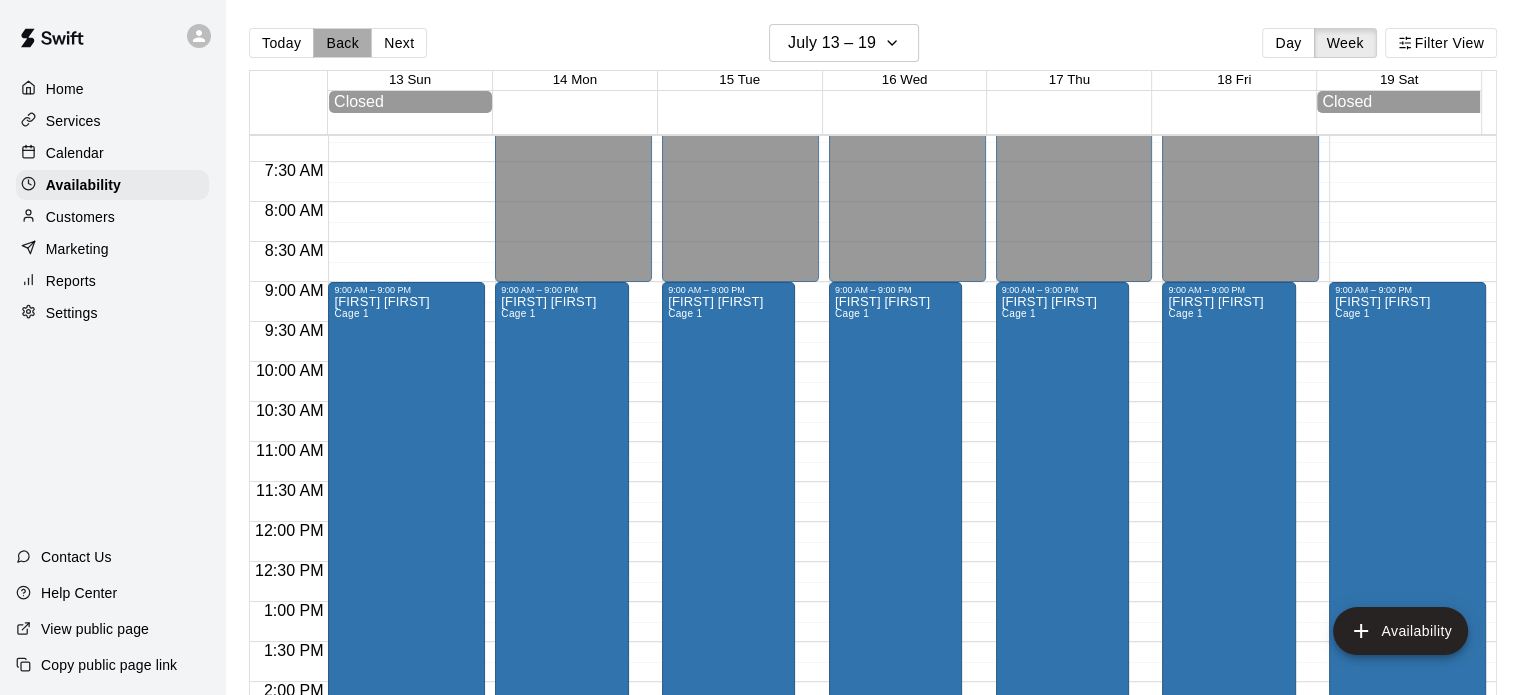 click on "Back" at bounding box center (342, 43) 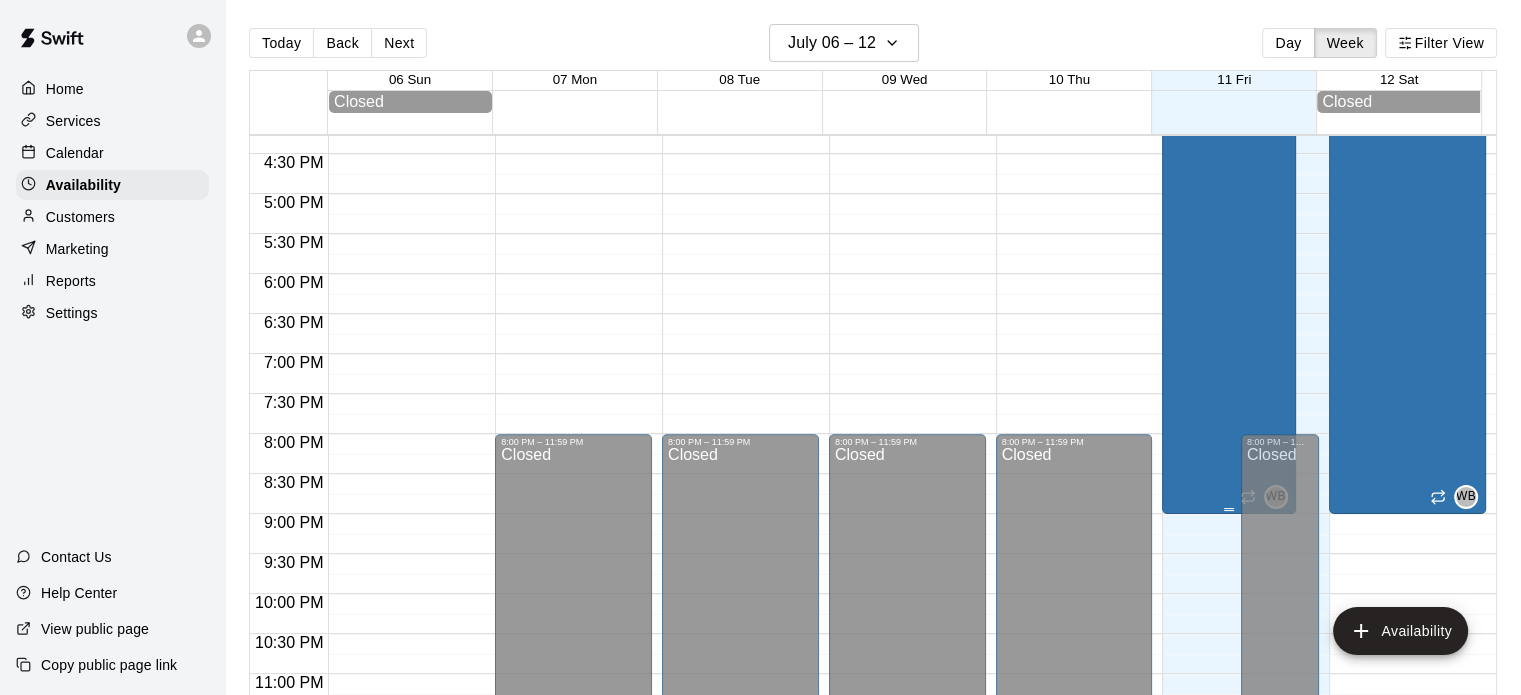 scroll, scrollTop: 1340, scrollLeft: 0, axis: vertical 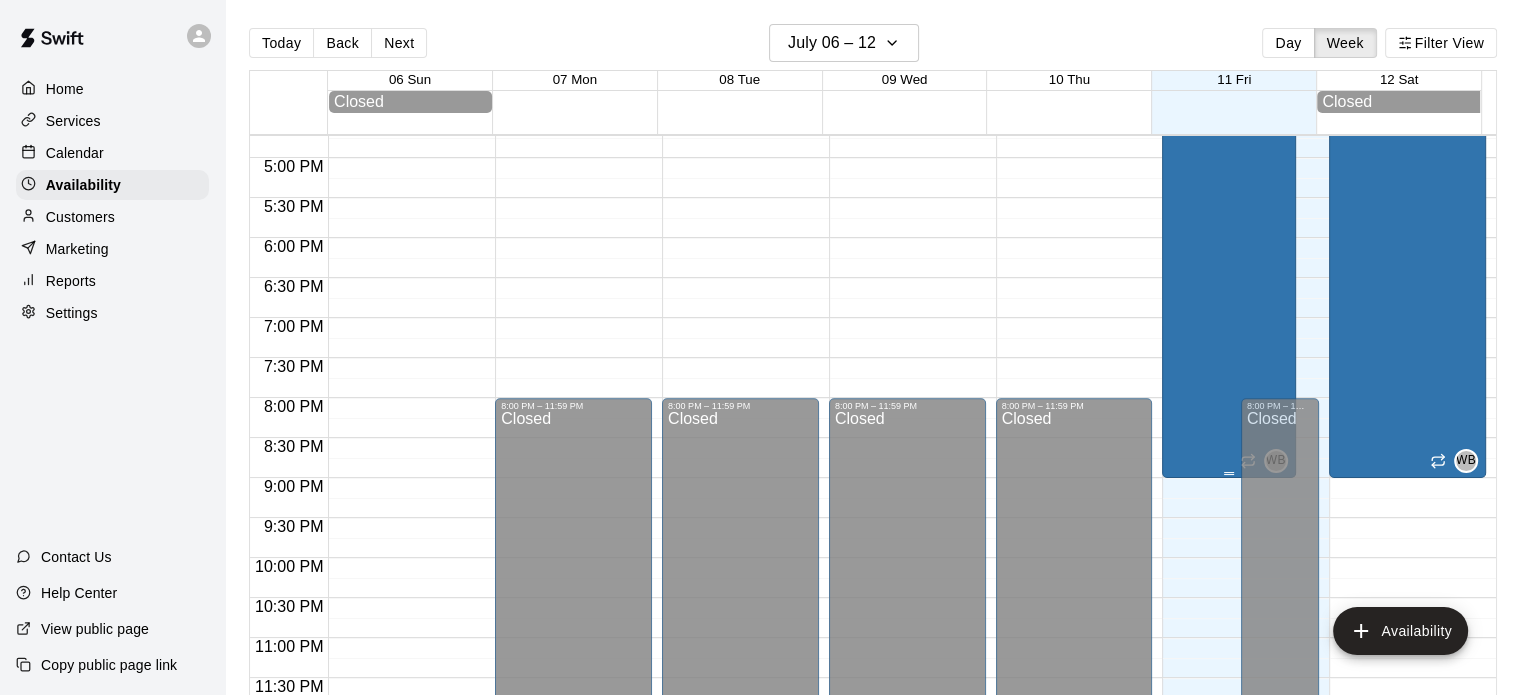 click on "[FIRST] [FIRST] Cage 1 WB" at bounding box center (1228, 8) 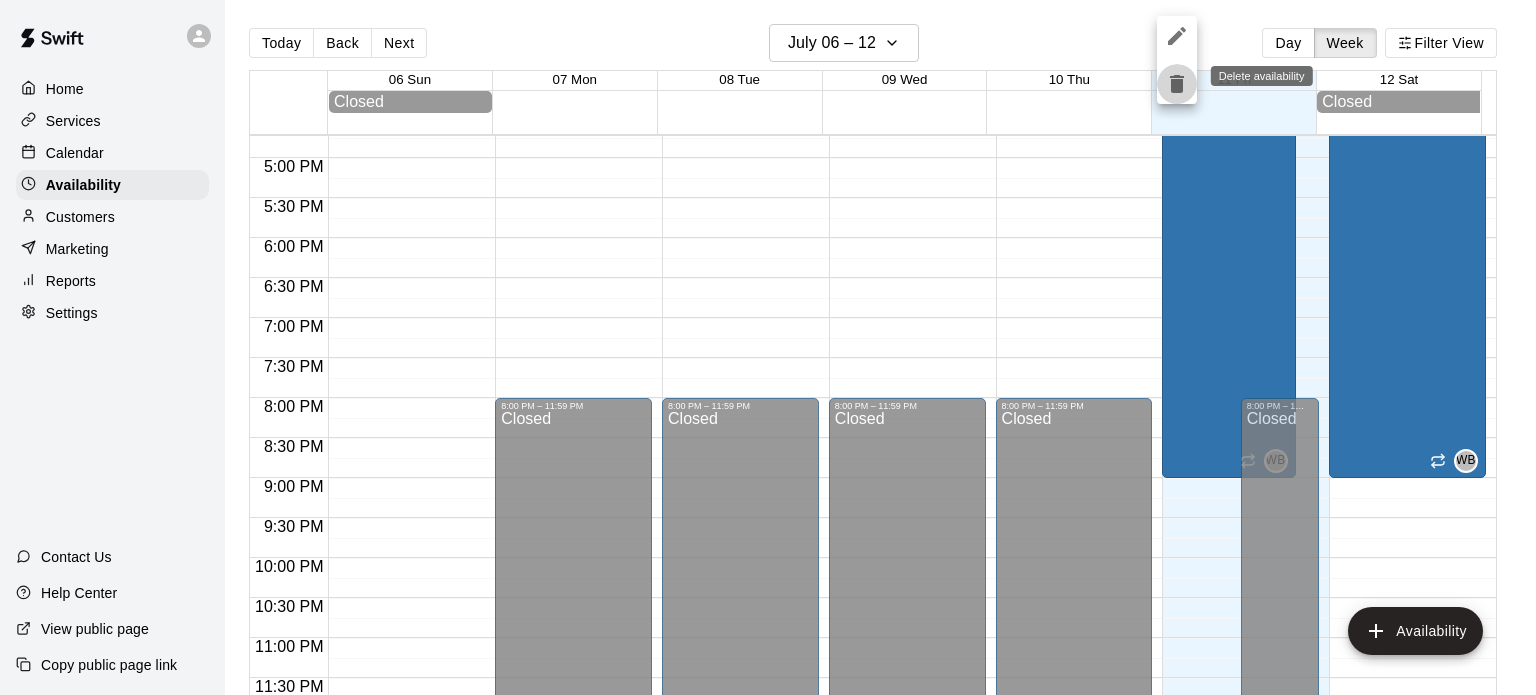 click 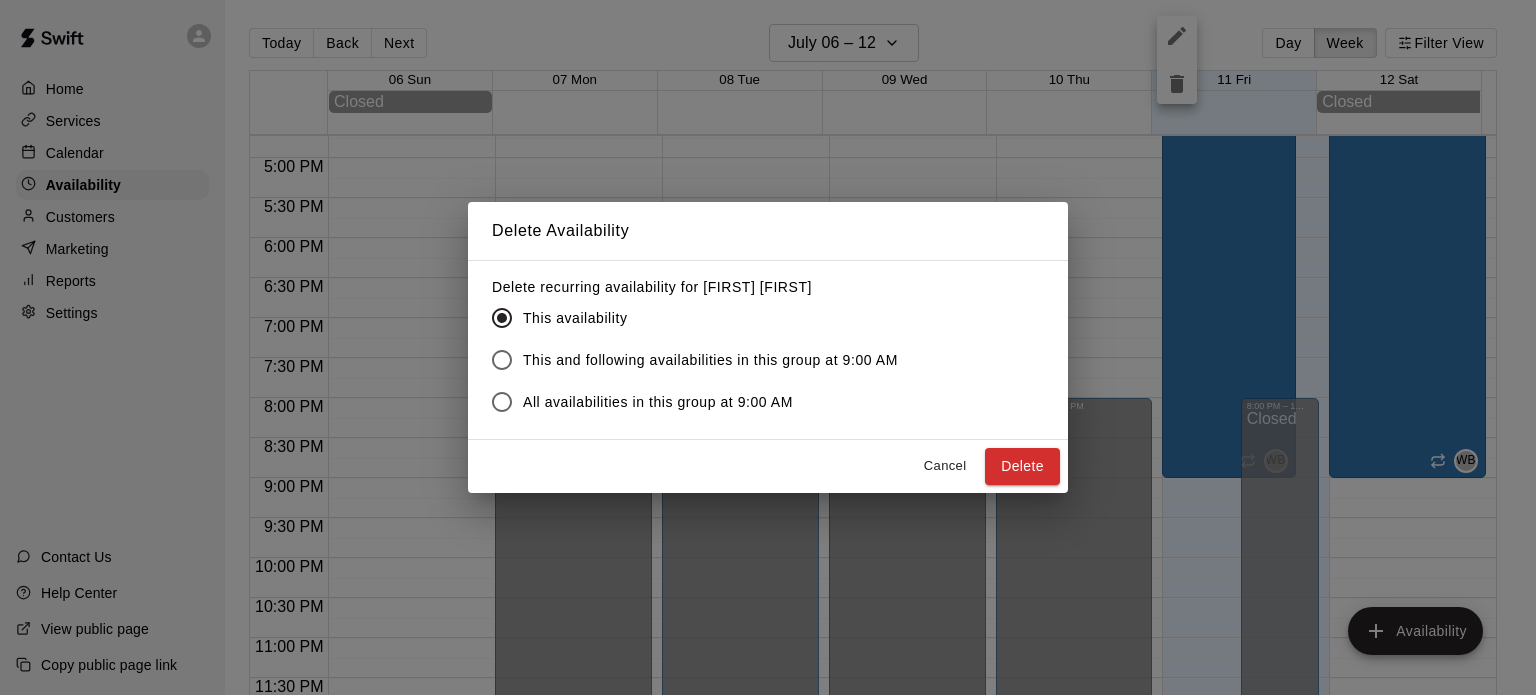 click on "All availabilities in this group  at 9:00 AM" at bounding box center [658, 402] 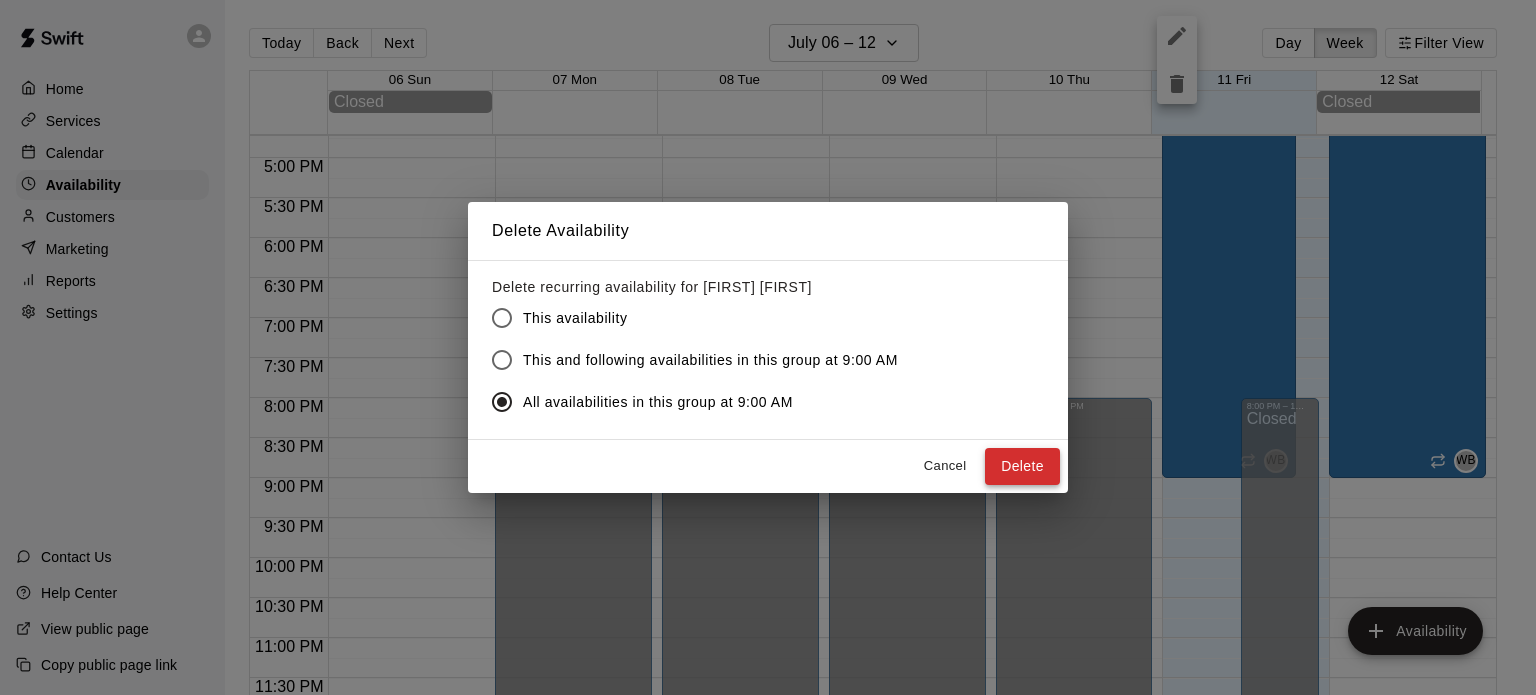 click on "Delete" at bounding box center (1022, 466) 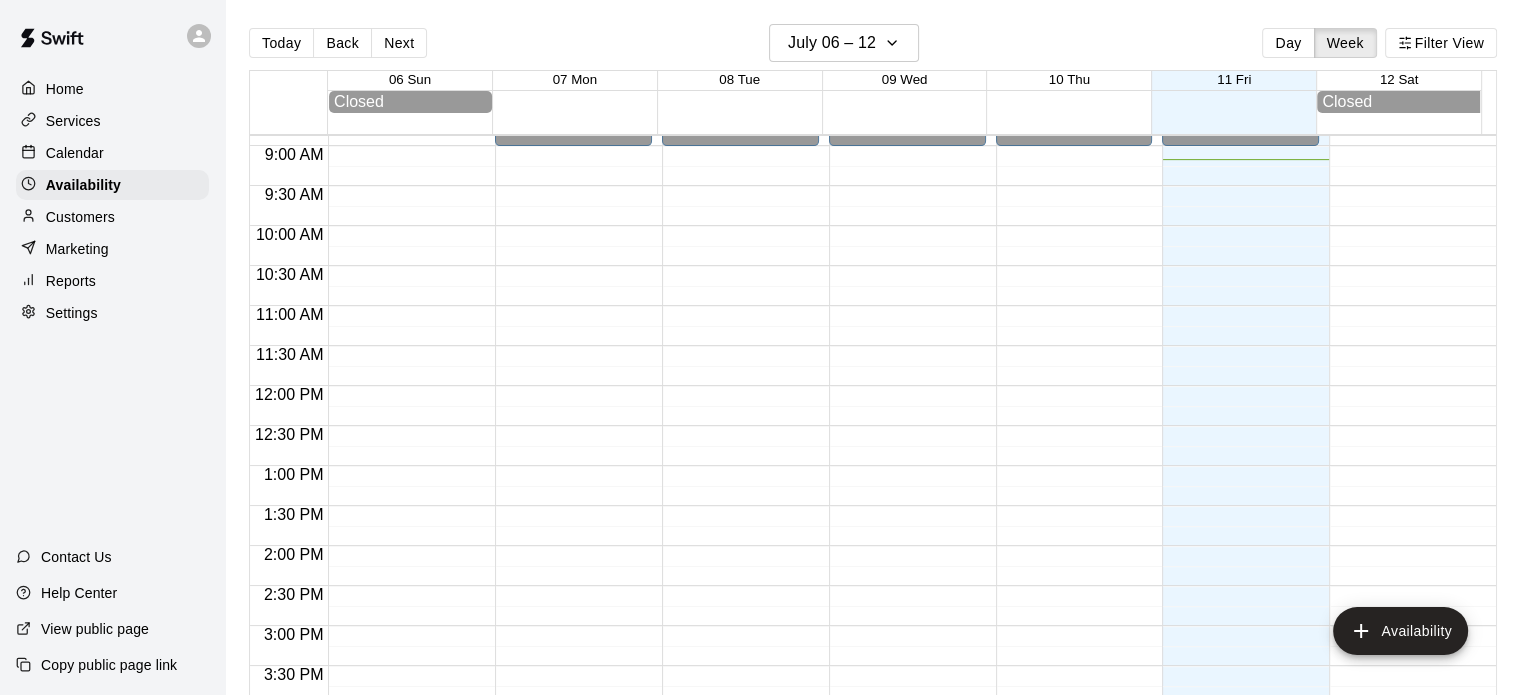 scroll, scrollTop: 728, scrollLeft: 0, axis: vertical 